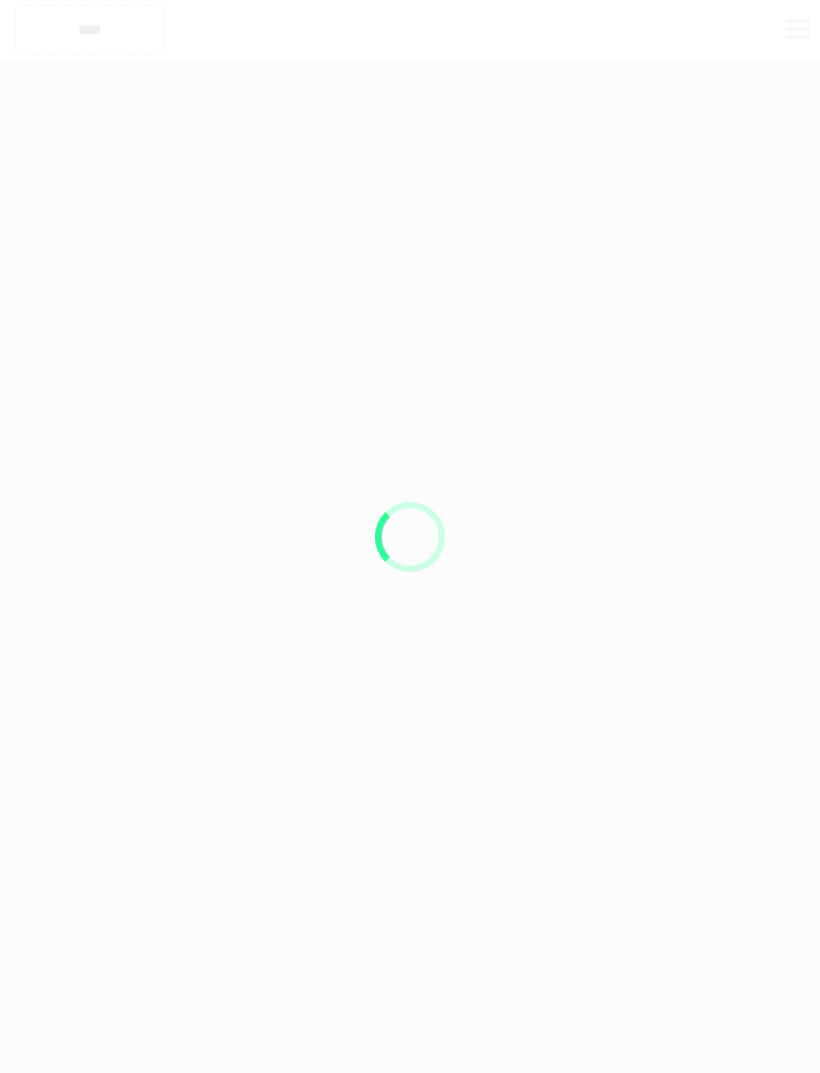 scroll, scrollTop: 0, scrollLeft: 0, axis: both 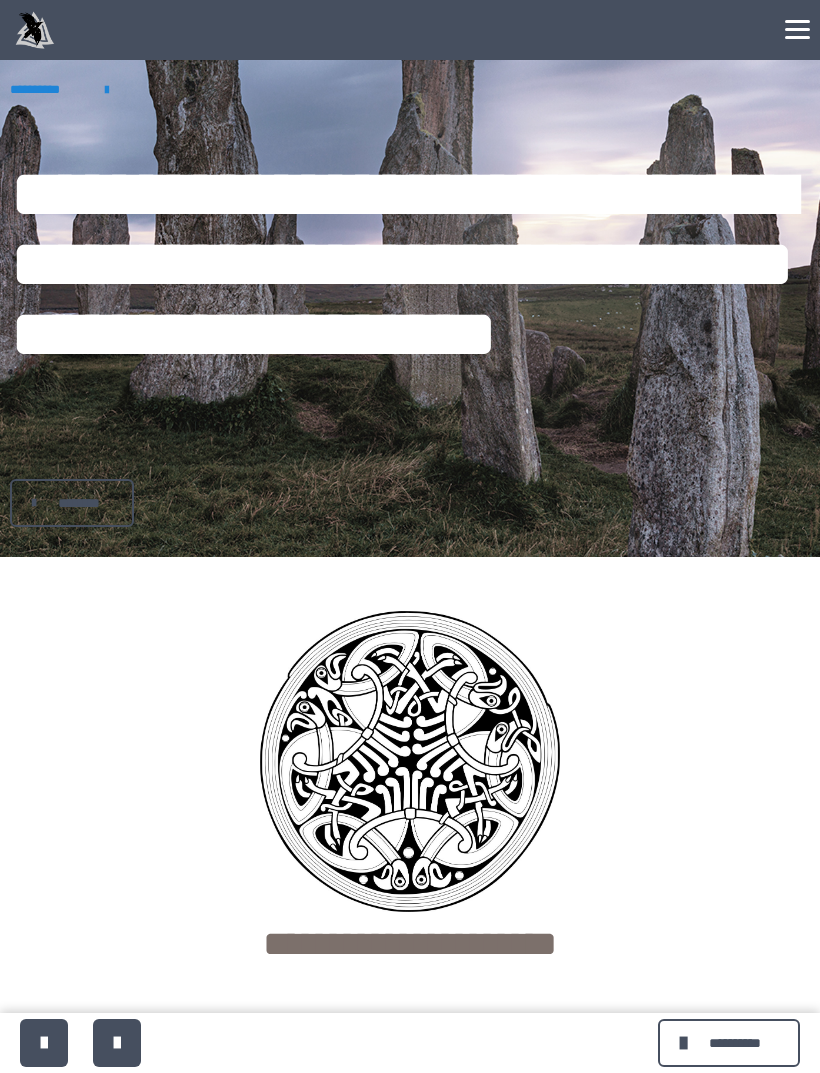 click at bounding box center (35, 30) 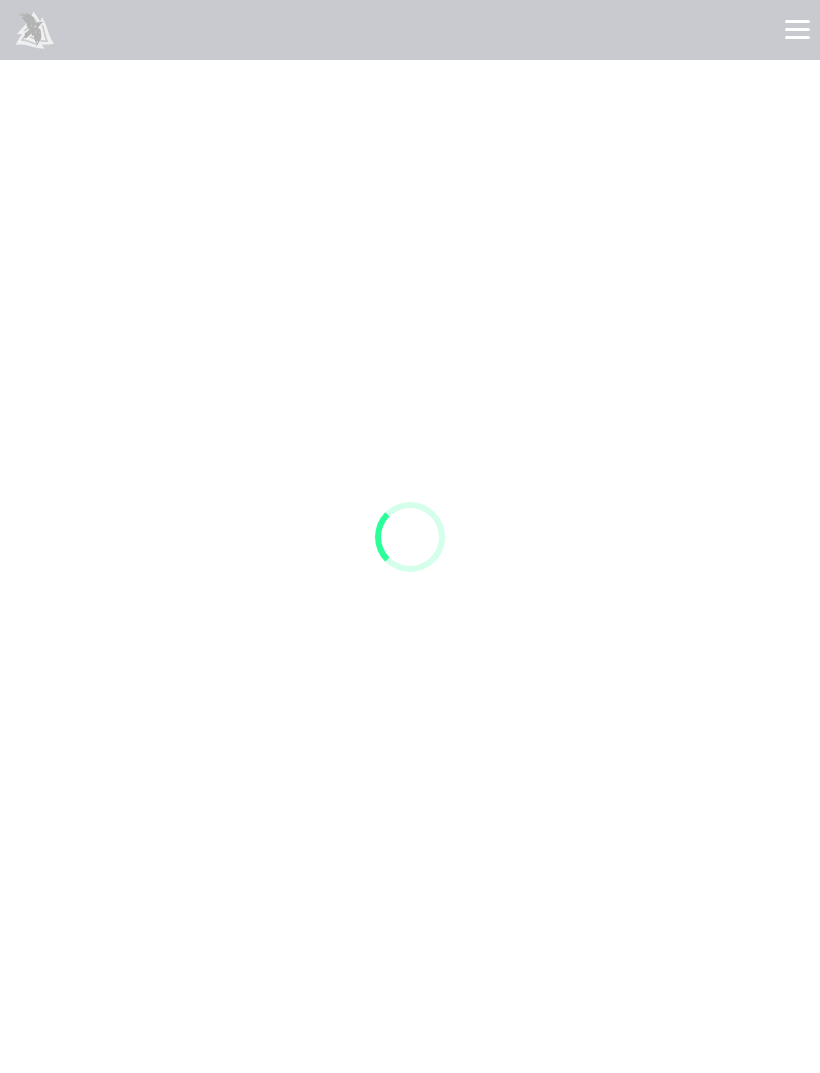 scroll, scrollTop: 64, scrollLeft: 0, axis: vertical 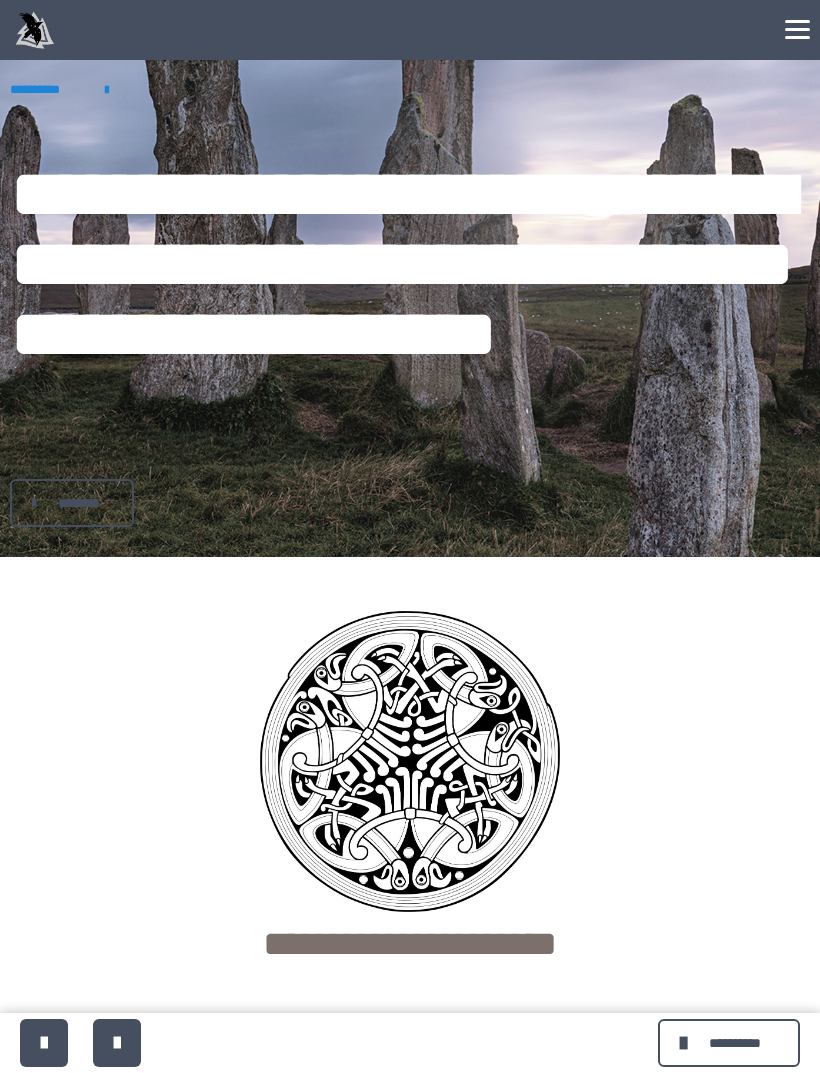 click 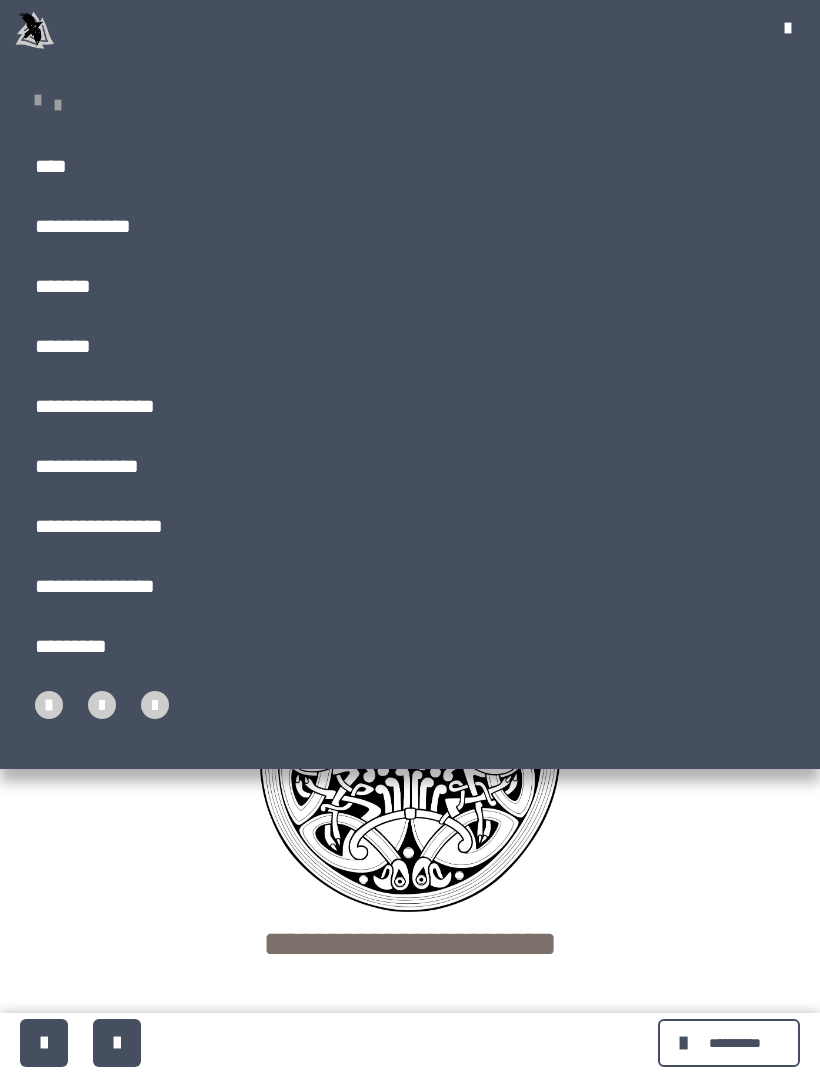 click on "****" at bounding box center [55, 166] 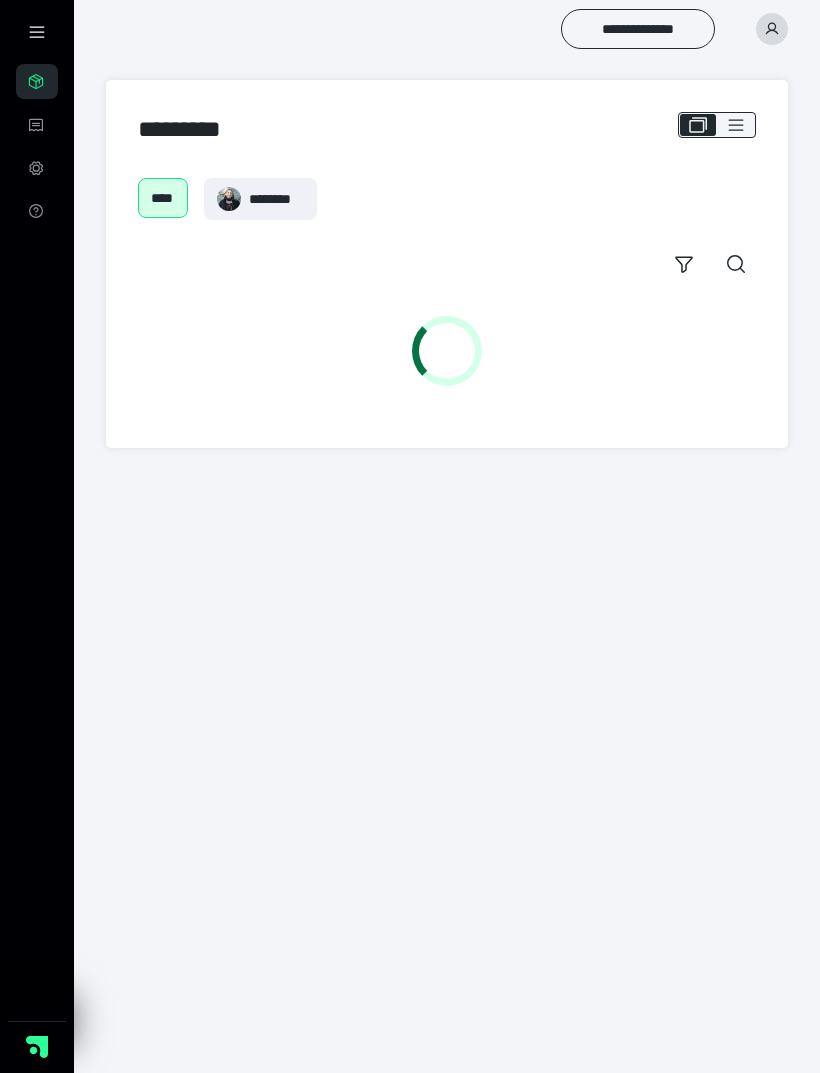 scroll, scrollTop: 0, scrollLeft: 0, axis: both 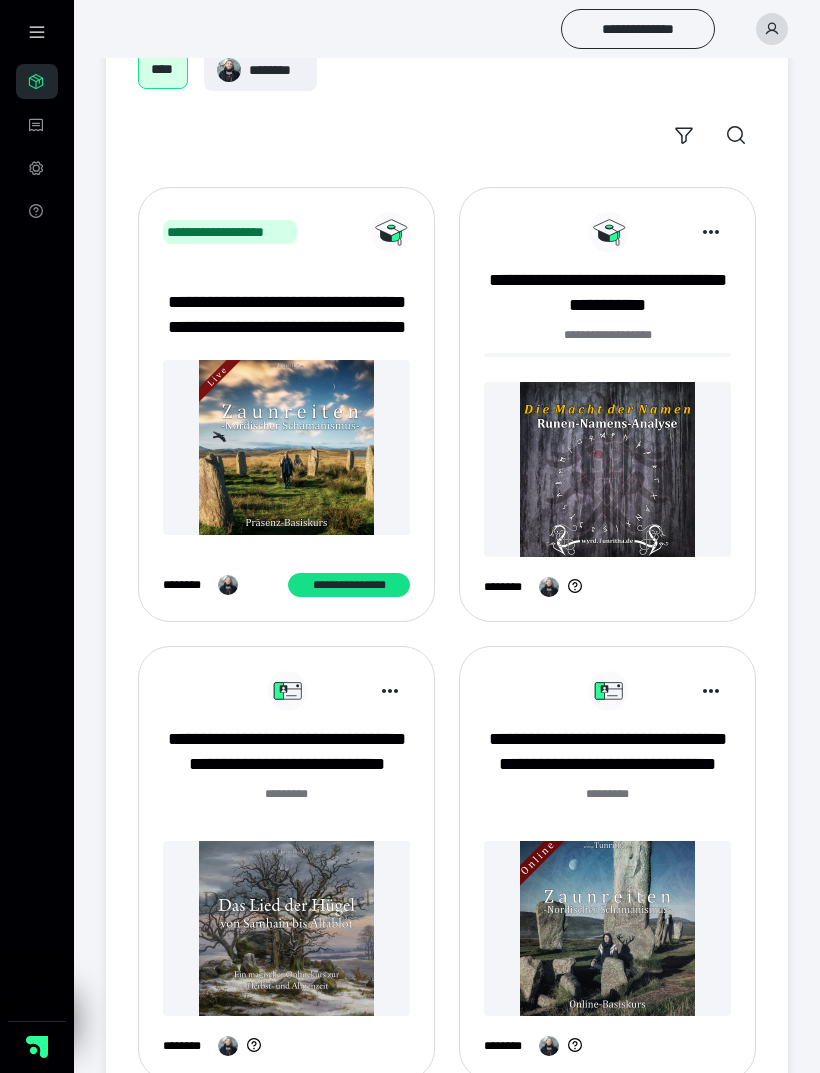 click at bounding box center (680, 691) 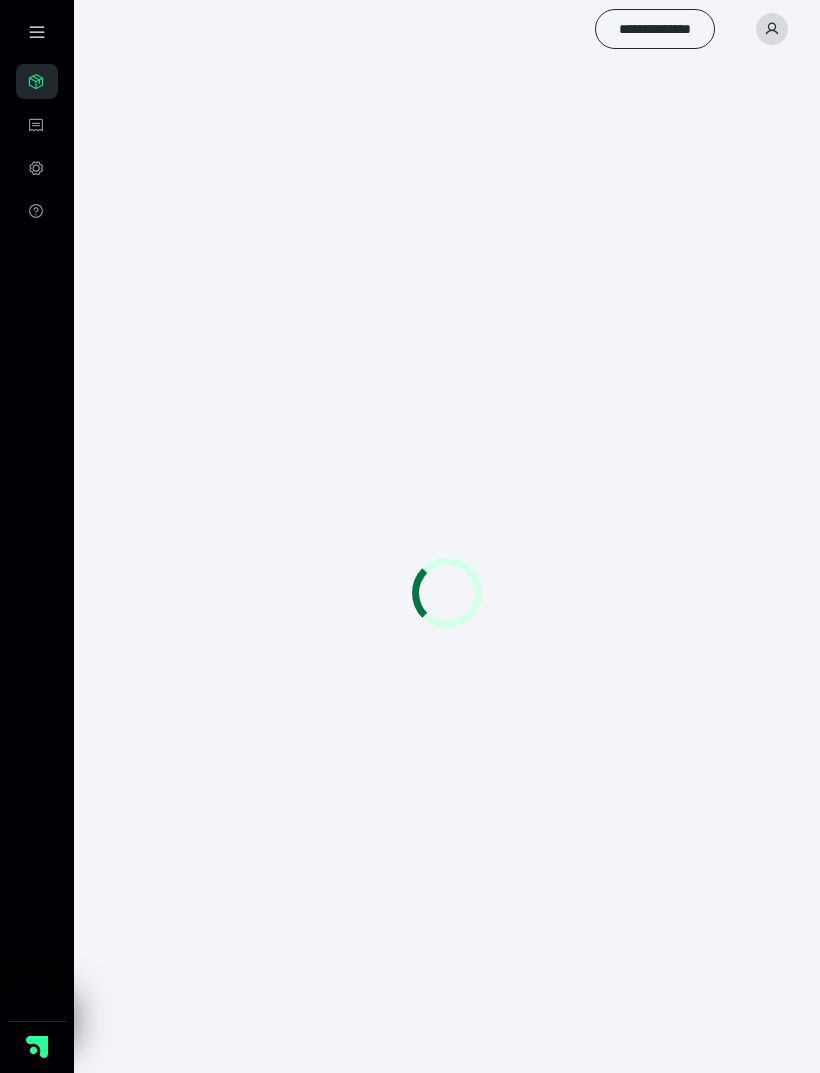 scroll, scrollTop: 0, scrollLeft: 0, axis: both 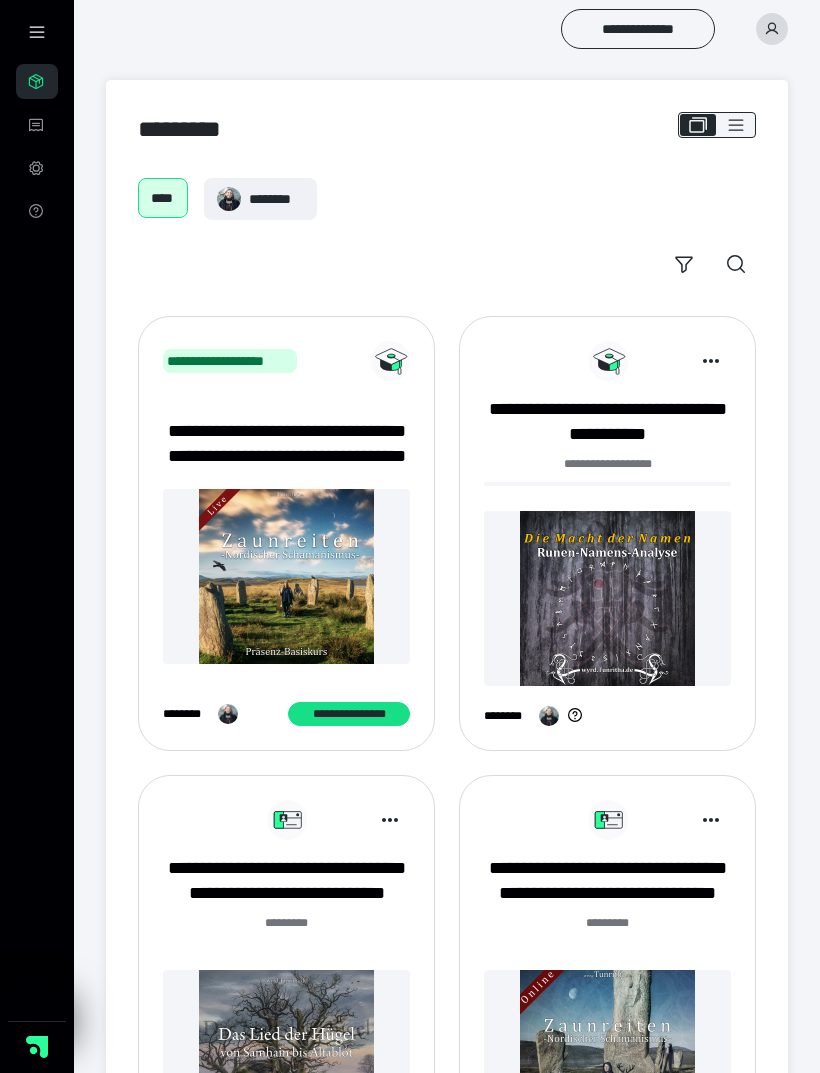 click on "**********" at bounding box center (607, 422) 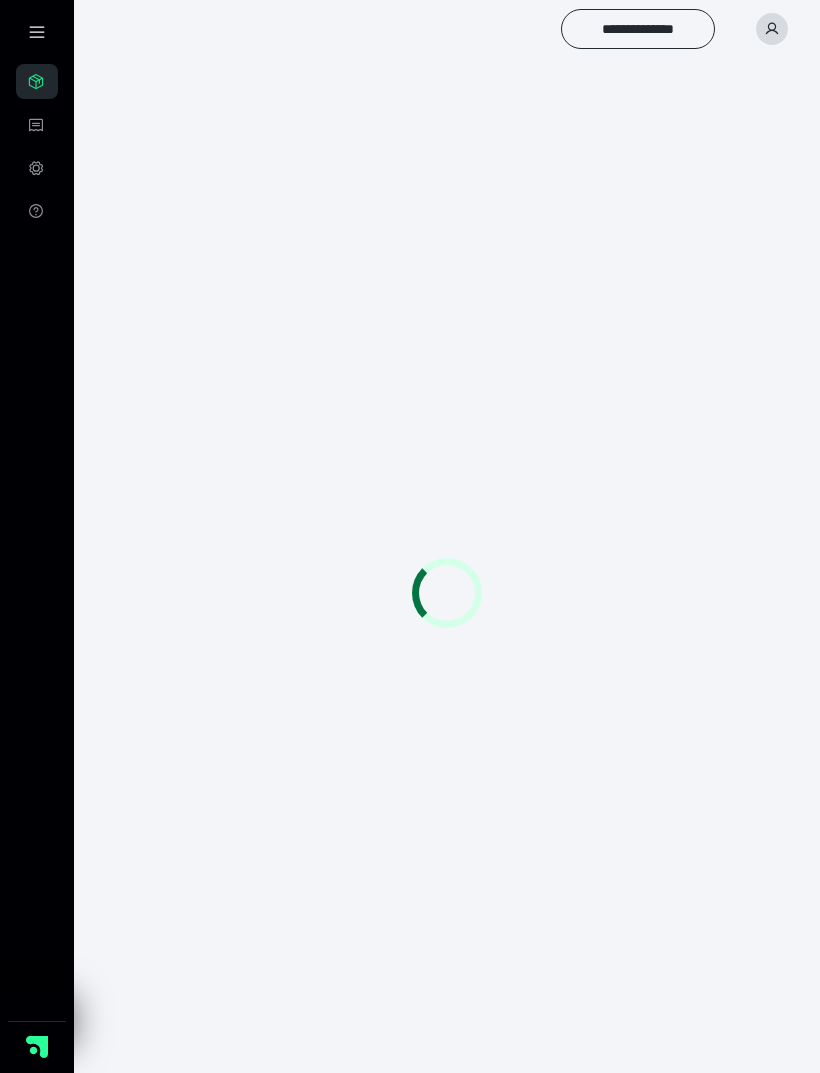scroll, scrollTop: 0, scrollLeft: 0, axis: both 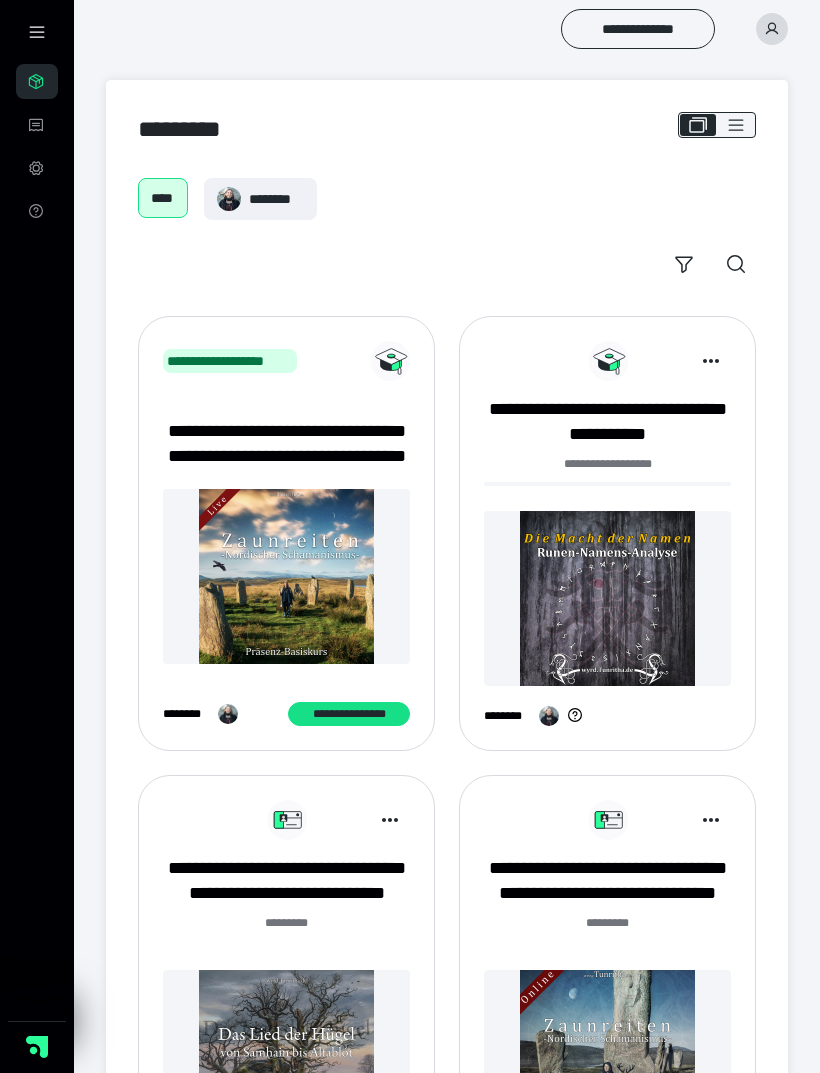 click on "**********" at bounding box center (286, 444) 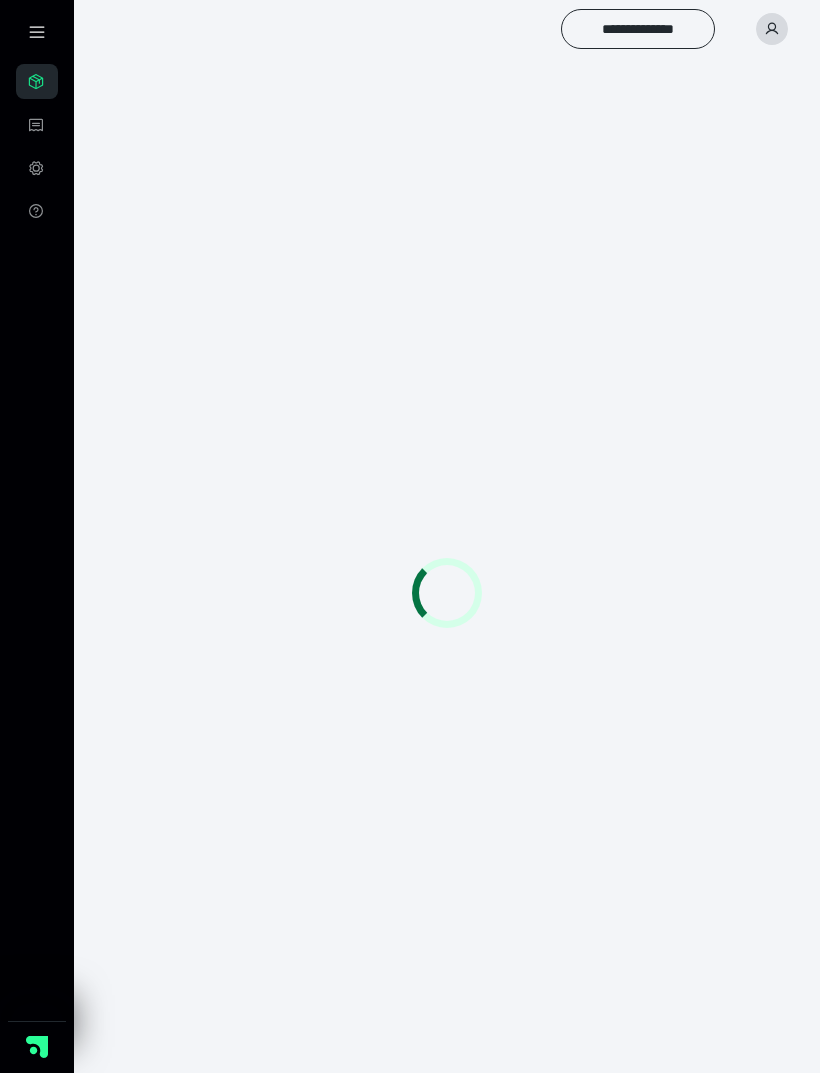 scroll, scrollTop: 0, scrollLeft: 0, axis: both 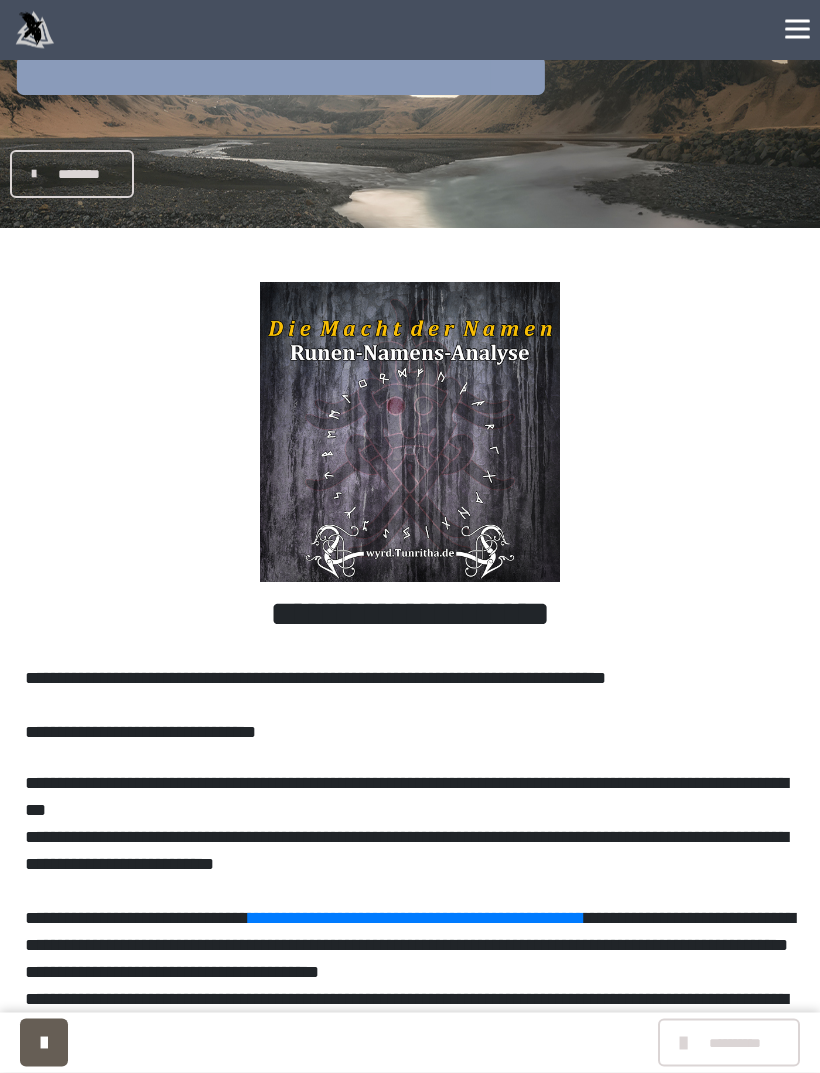 click on "********" at bounding box center (79, 175) 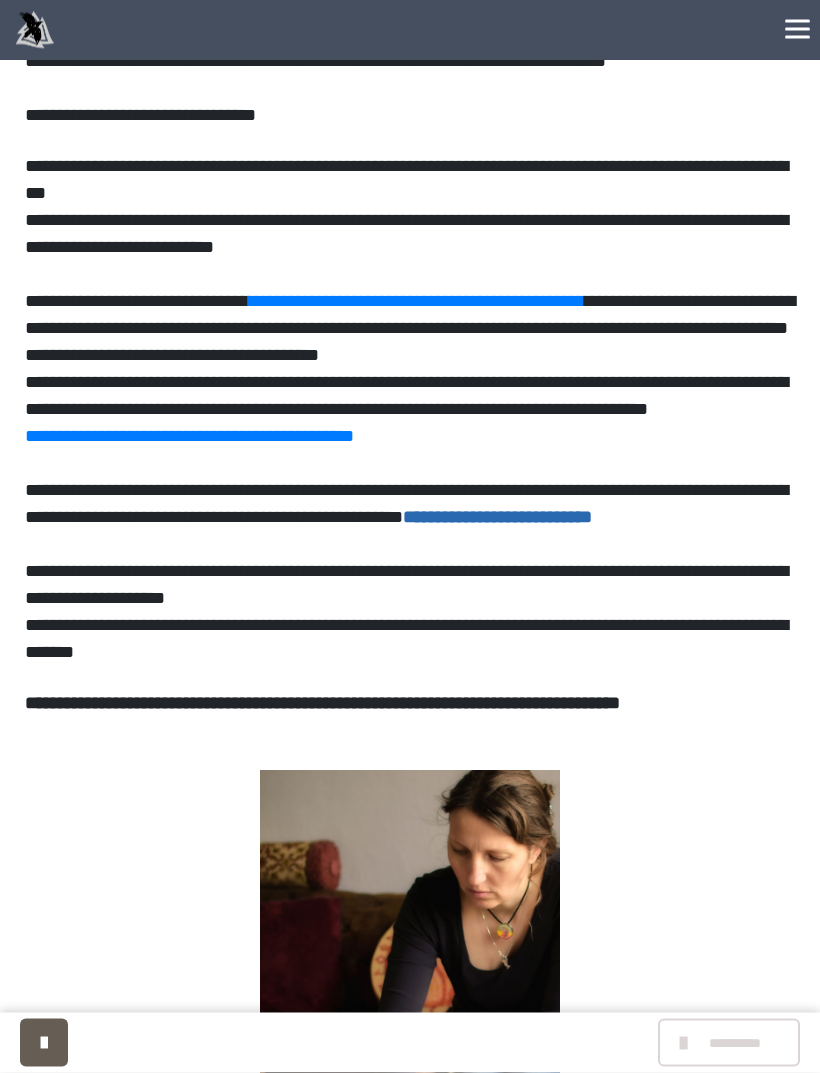 scroll, scrollTop: 924, scrollLeft: 0, axis: vertical 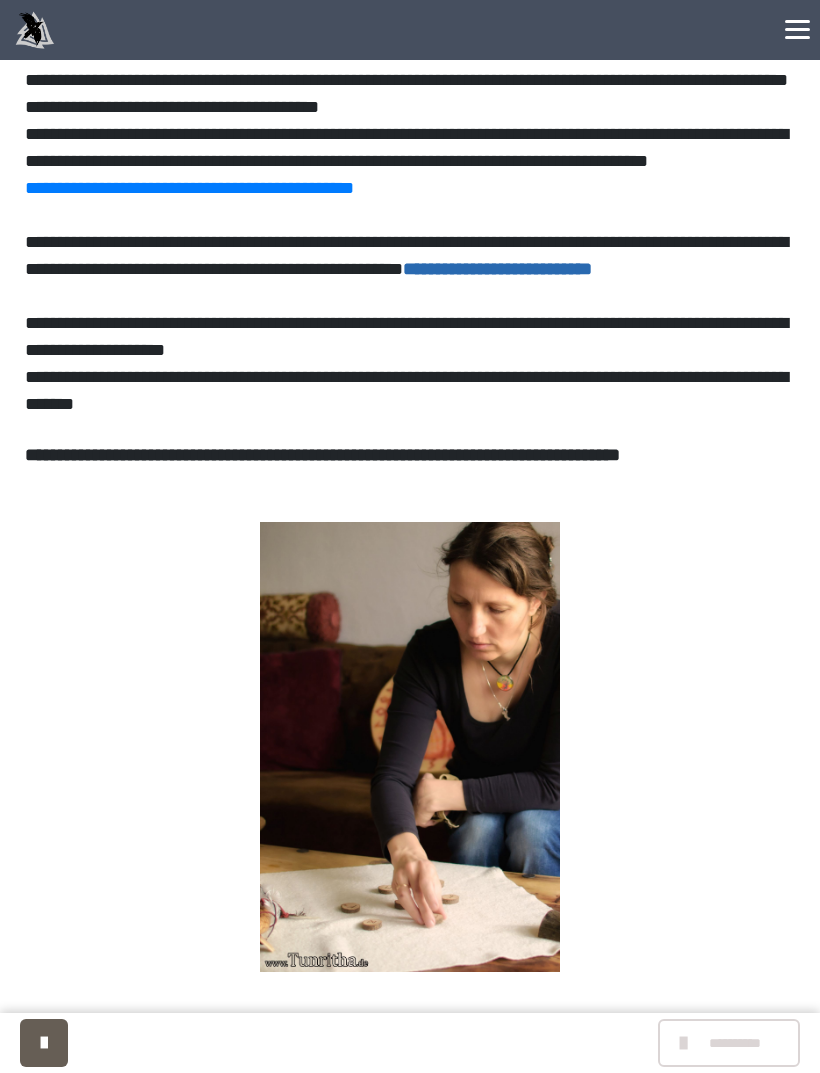 click at bounding box center [44, 1043] 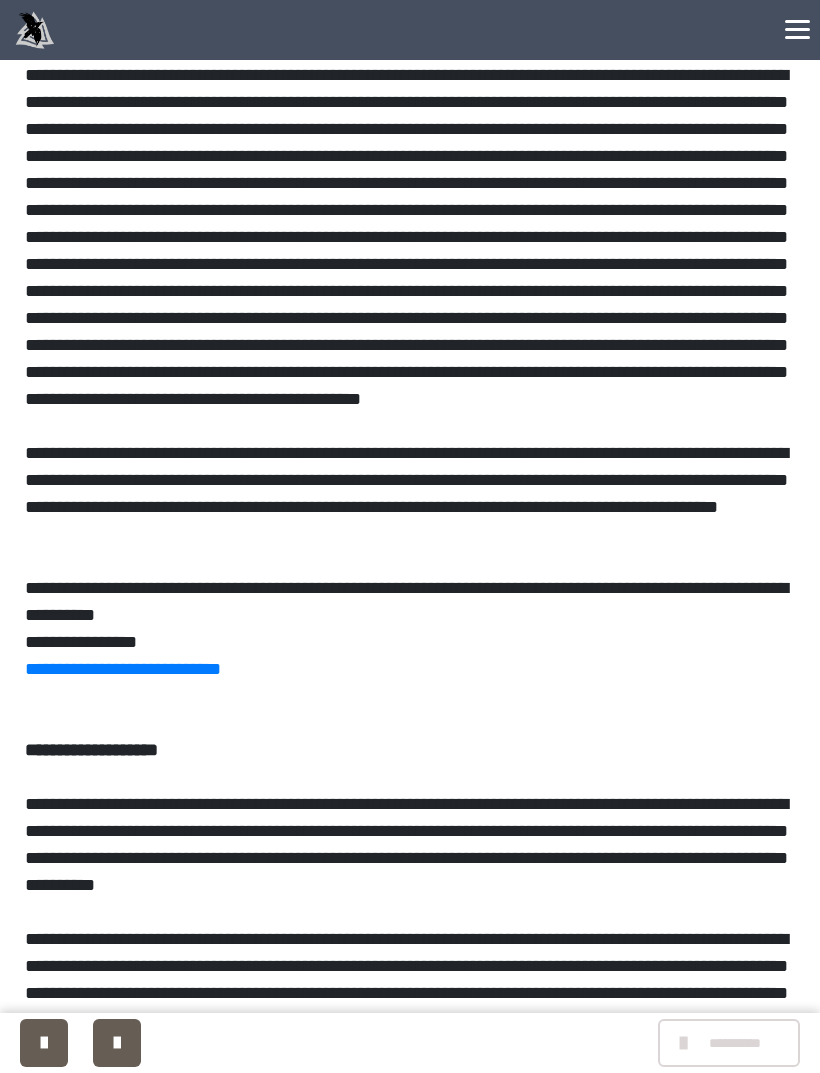 scroll, scrollTop: 4420, scrollLeft: 0, axis: vertical 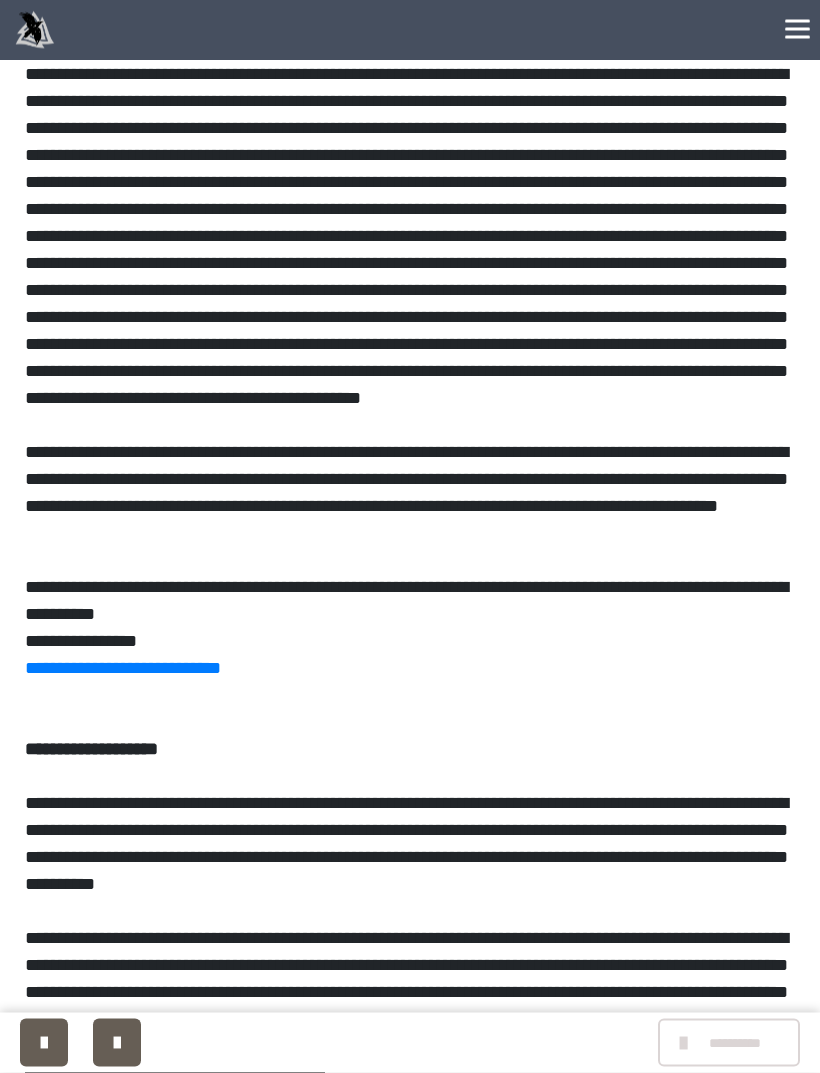click on "**********" at bounding box center [123, 669] 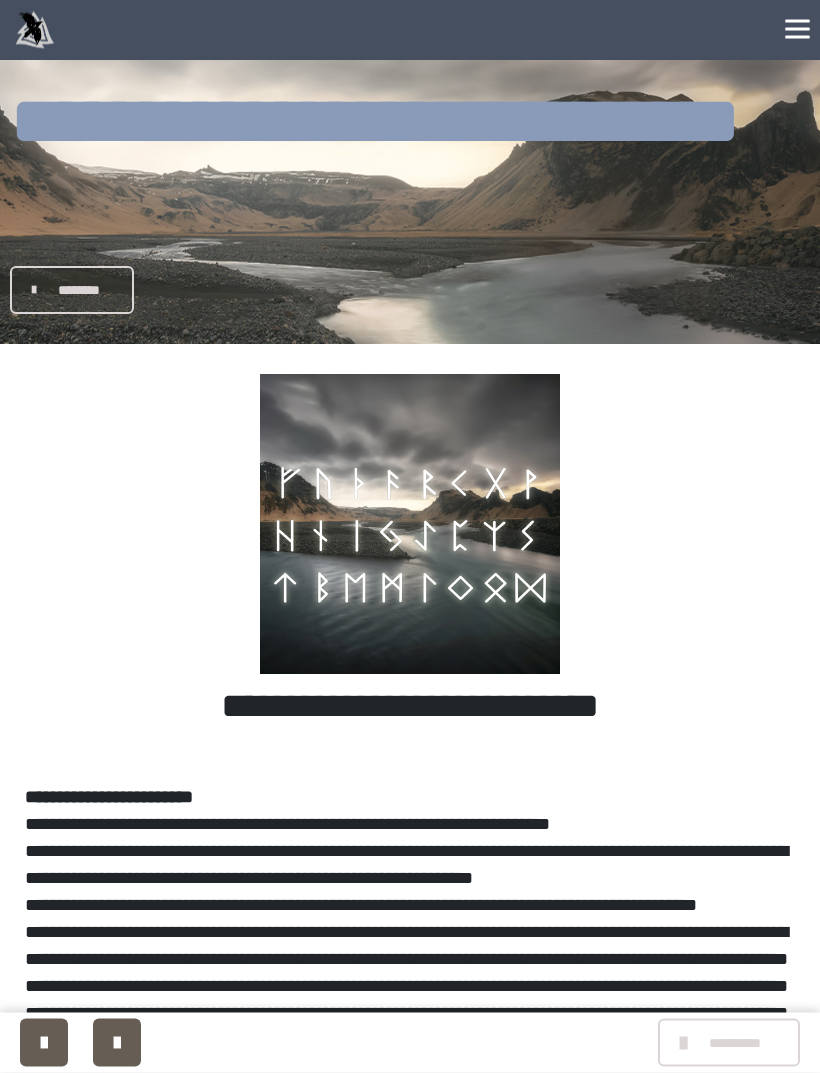 scroll, scrollTop: 0, scrollLeft: 0, axis: both 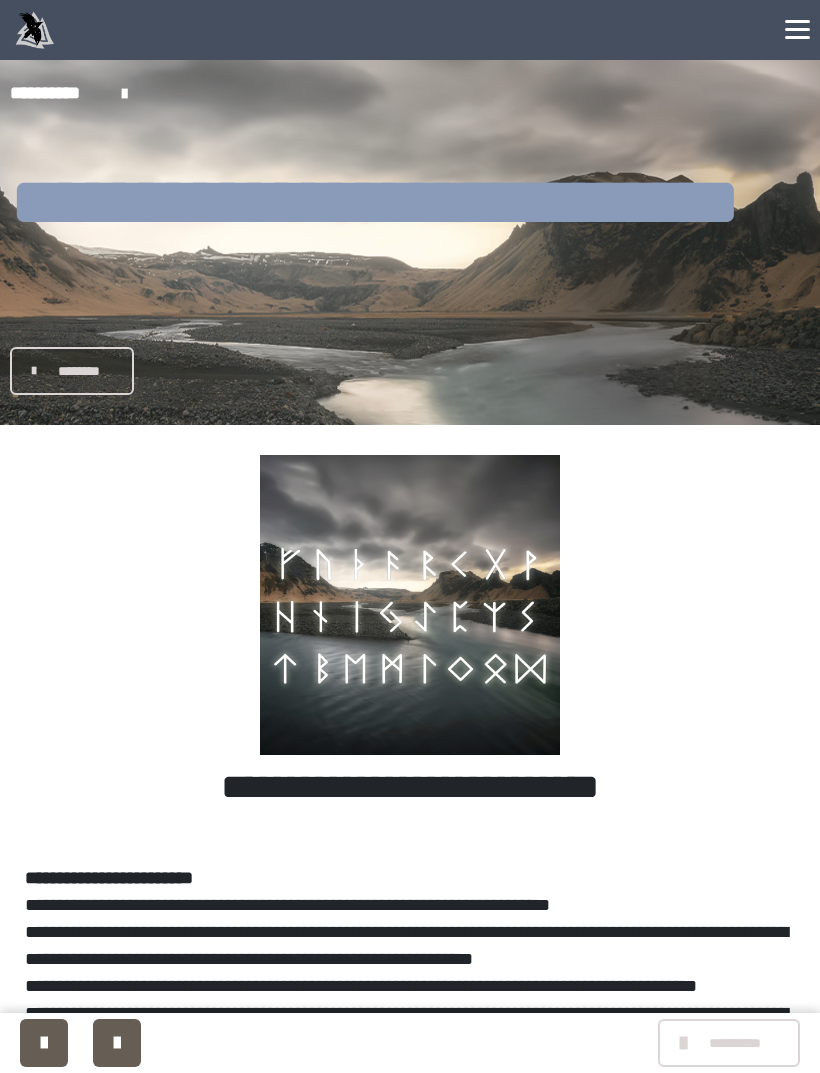click at bounding box center (39, 371) 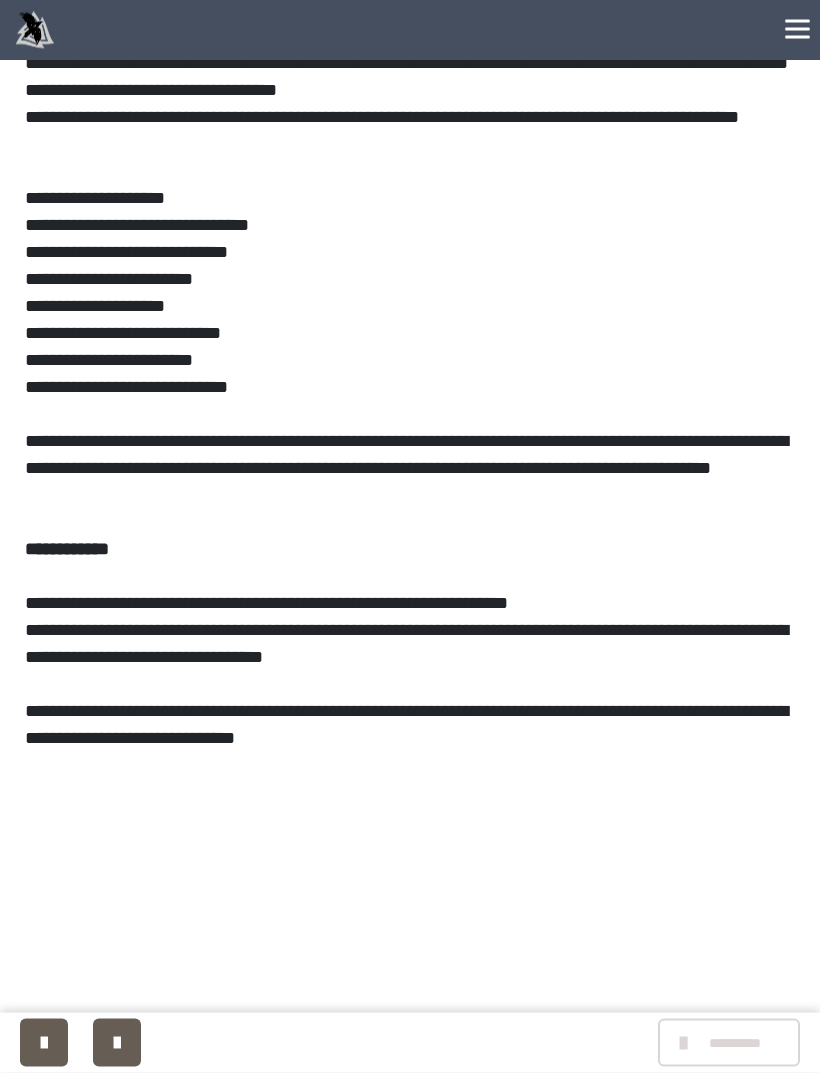 scroll, scrollTop: 9269, scrollLeft: 0, axis: vertical 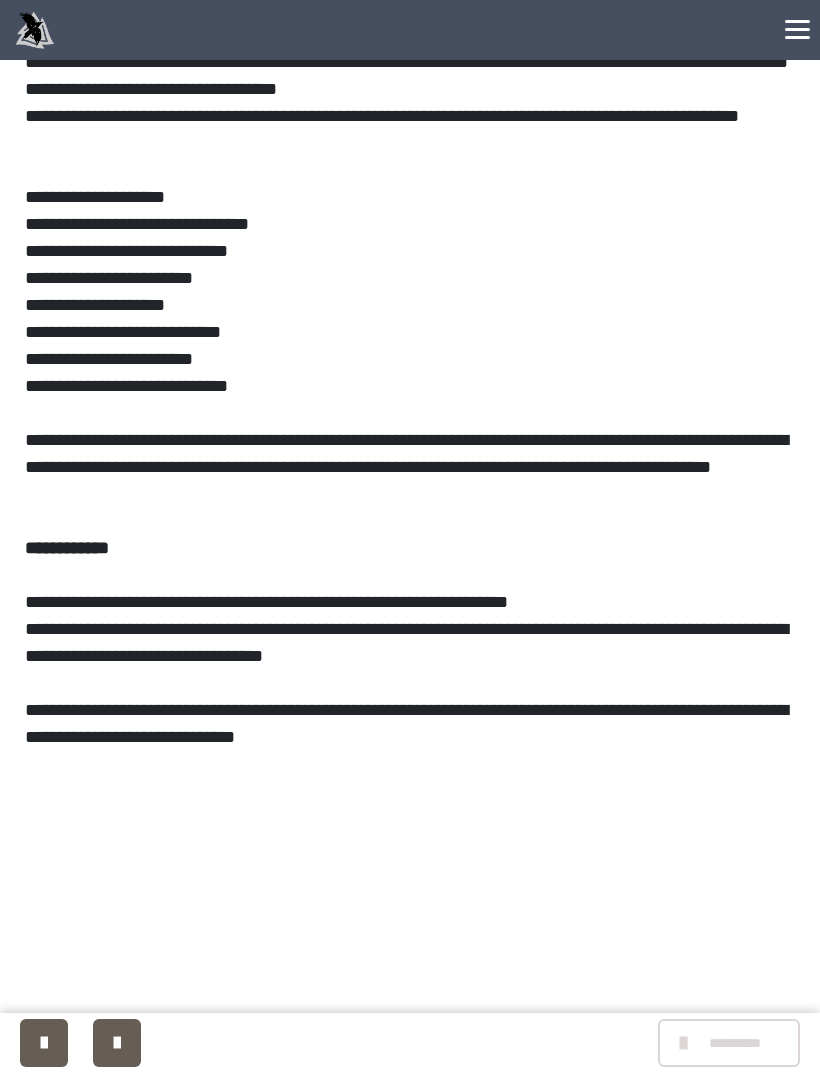 click at bounding box center [117, 1043] 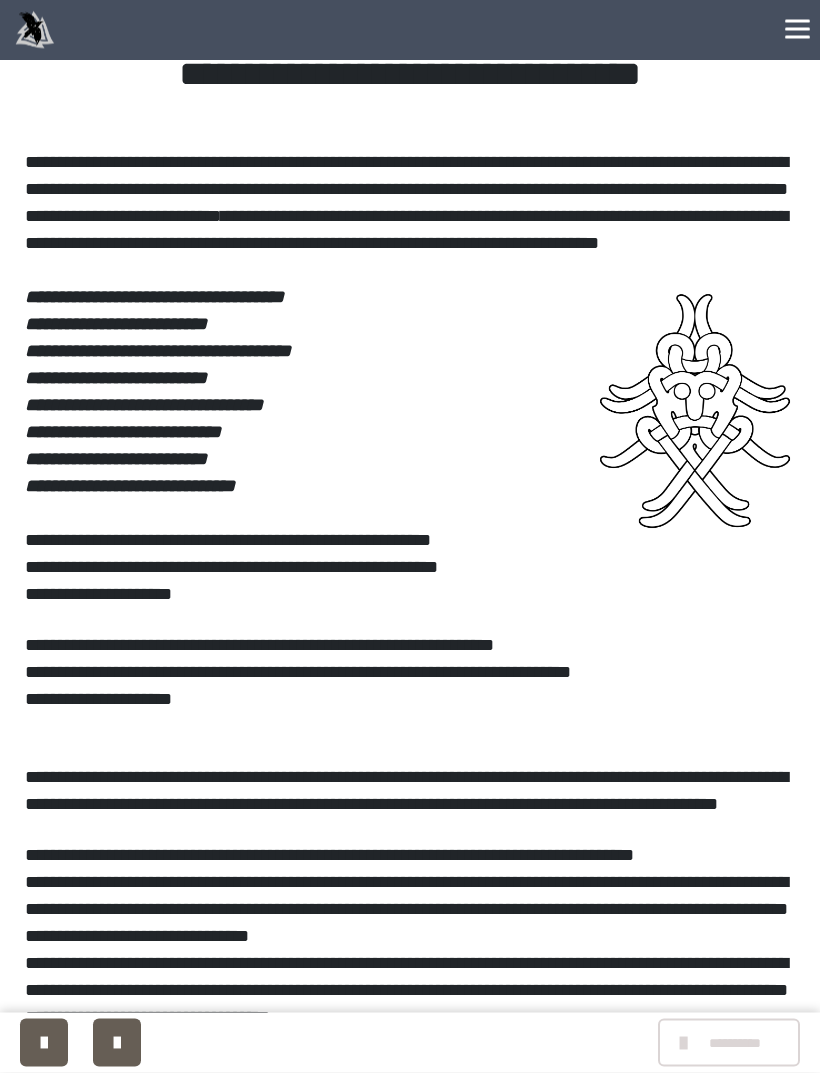 scroll, scrollTop: 739, scrollLeft: 0, axis: vertical 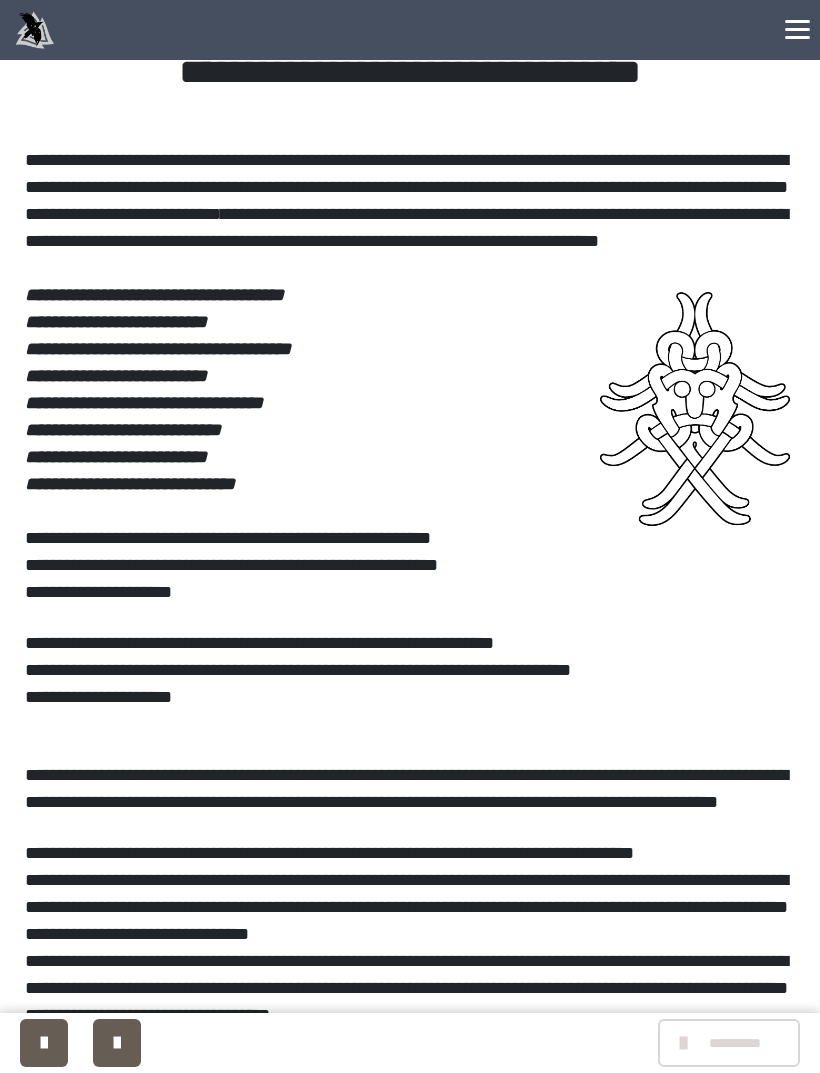 click on "**********" at bounding box center (406, 788) 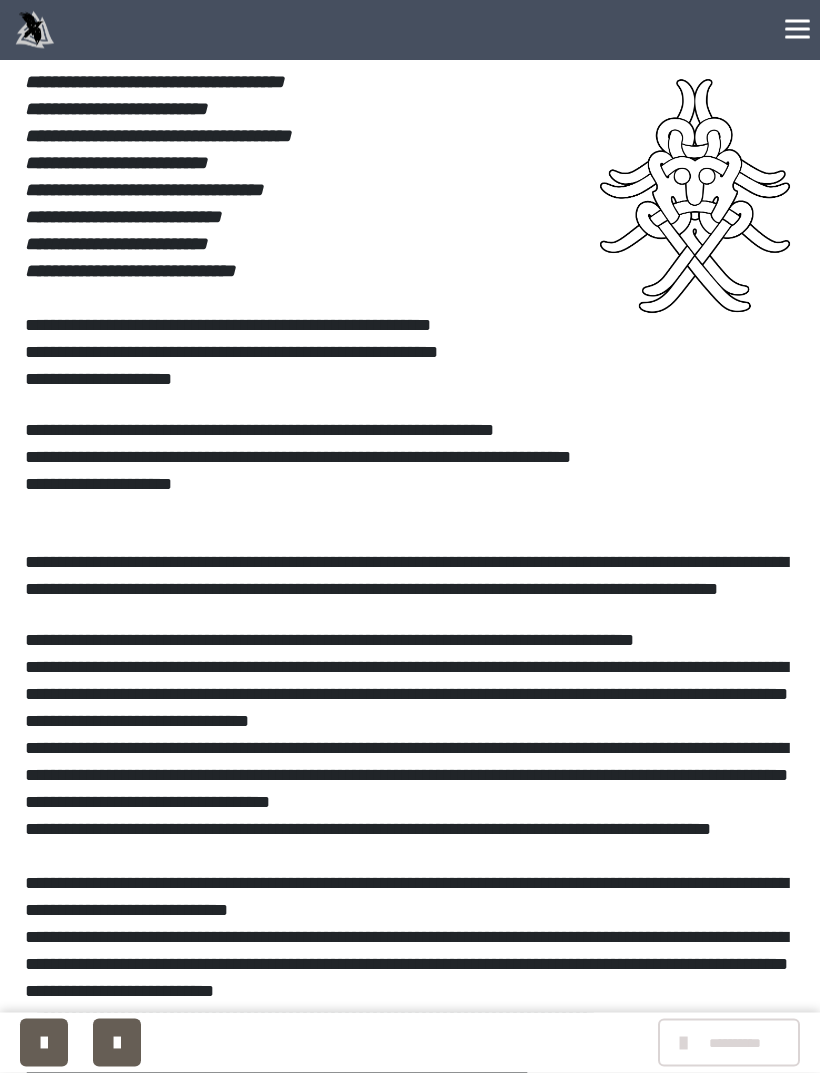 scroll, scrollTop: 952, scrollLeft: 0, axis: vertical 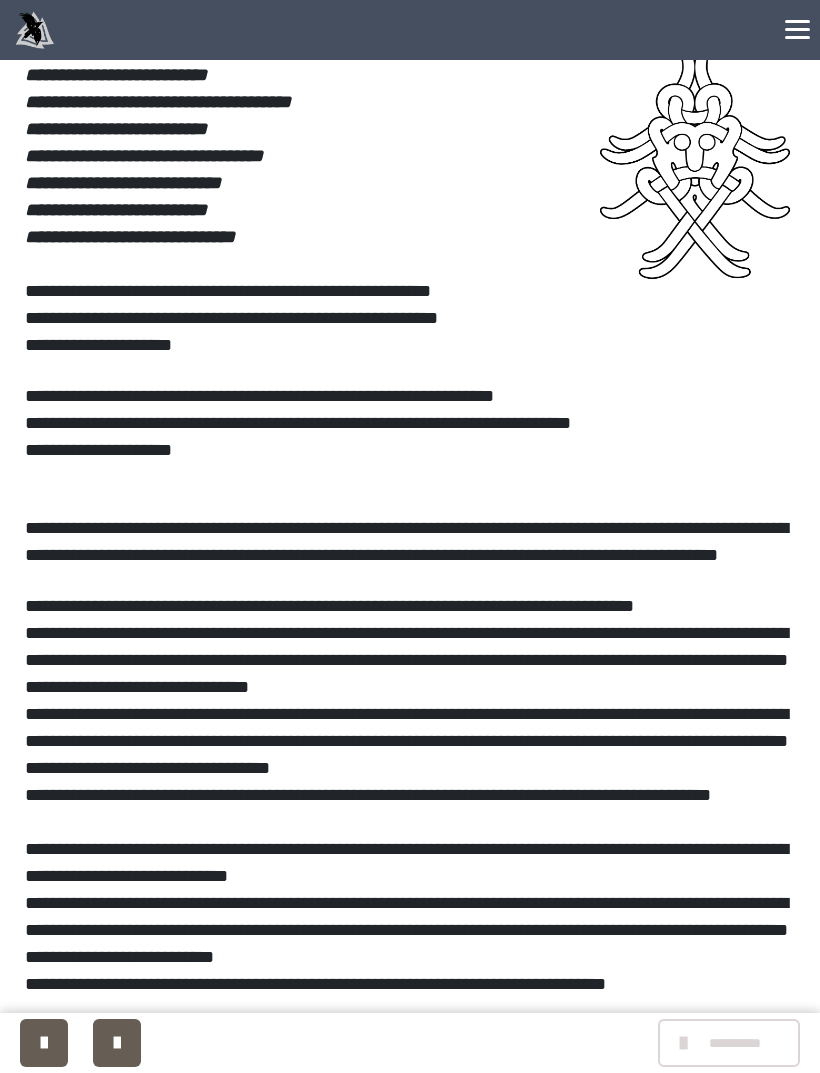 click on "**********" at bounding box center [406, 970] 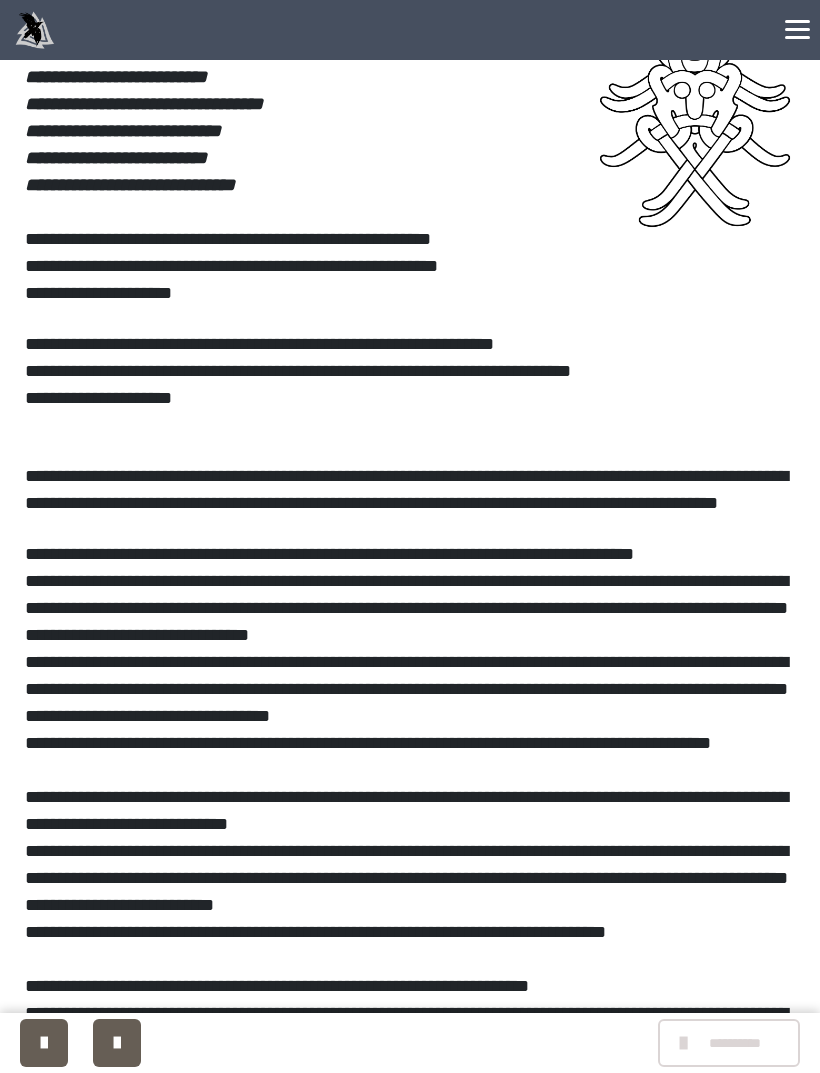 scroll, scrollTop: 1050, scrollLeft: 0, axis: vertical 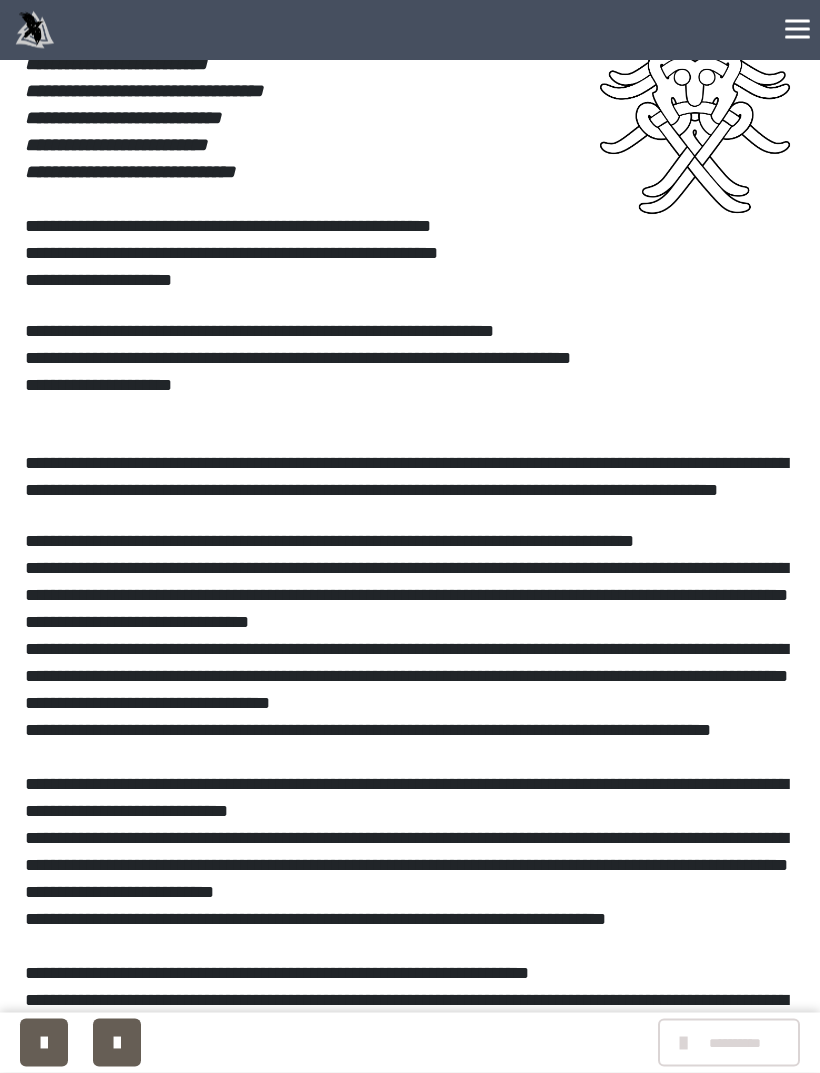 click on "**********" at bounding box center [406, 906] 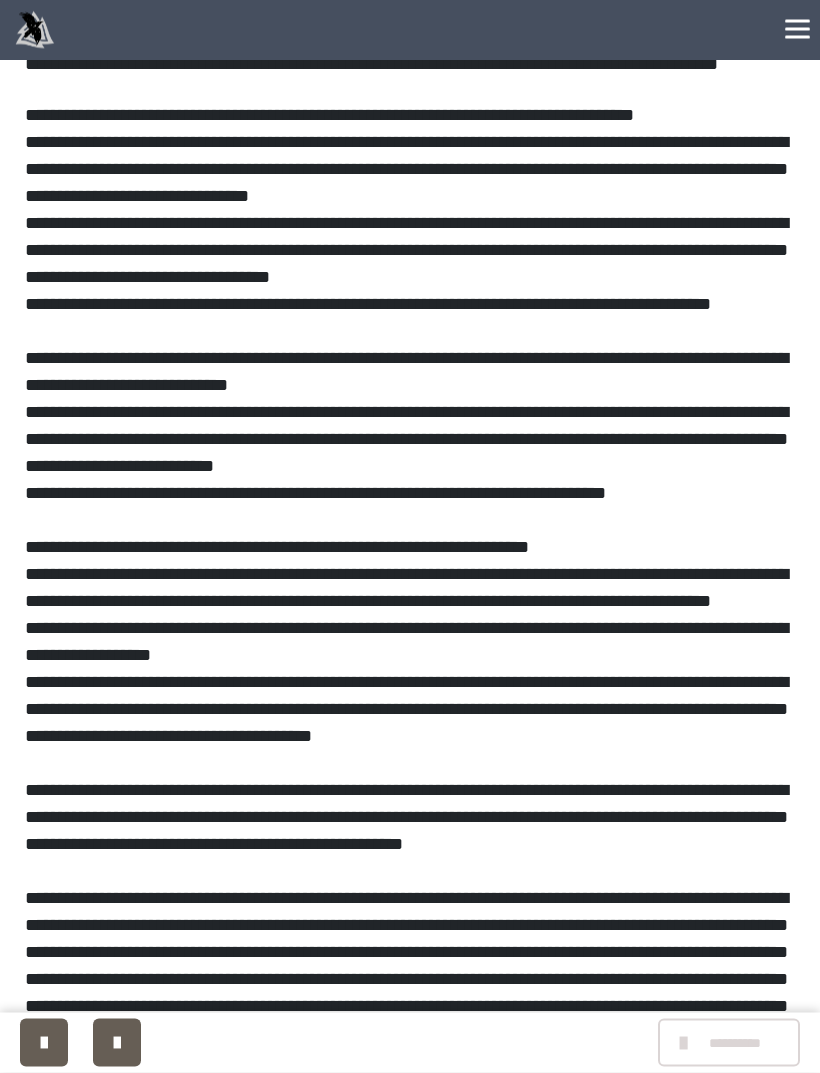 scroll, scrollTop: 1488, scrollLeft: 0, axis: vertical 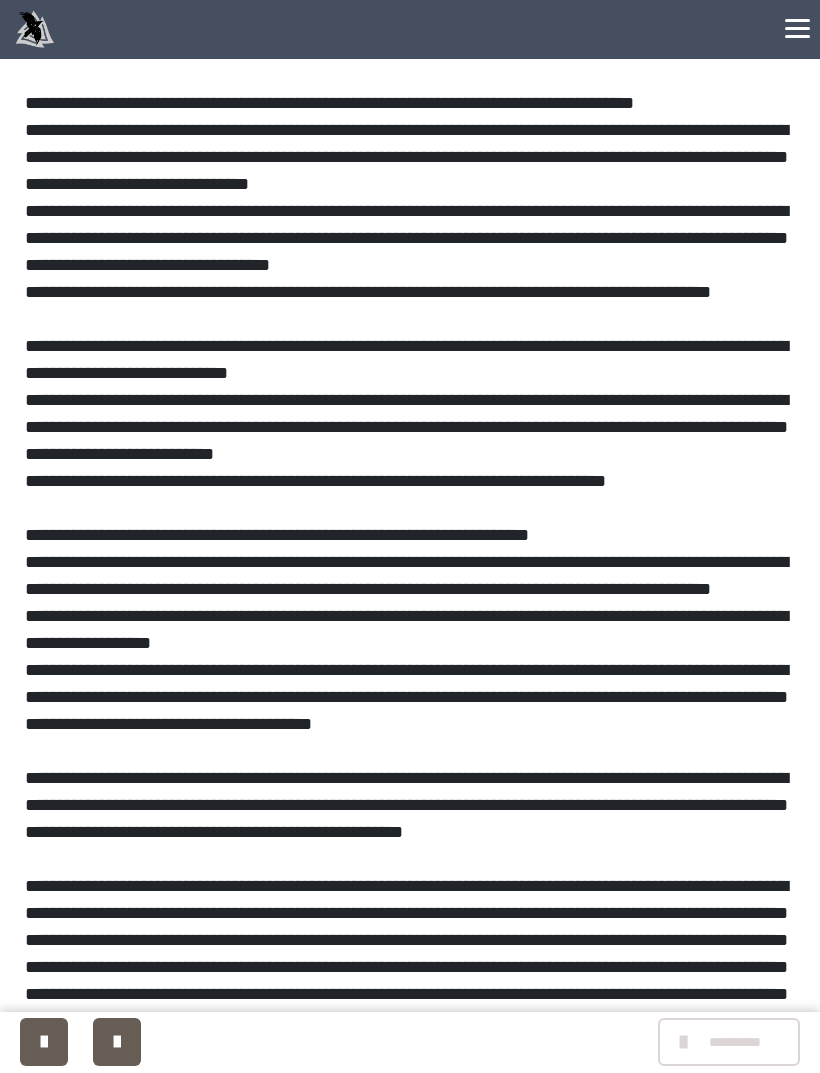 click on "**********" at bounding box center (406, 981) 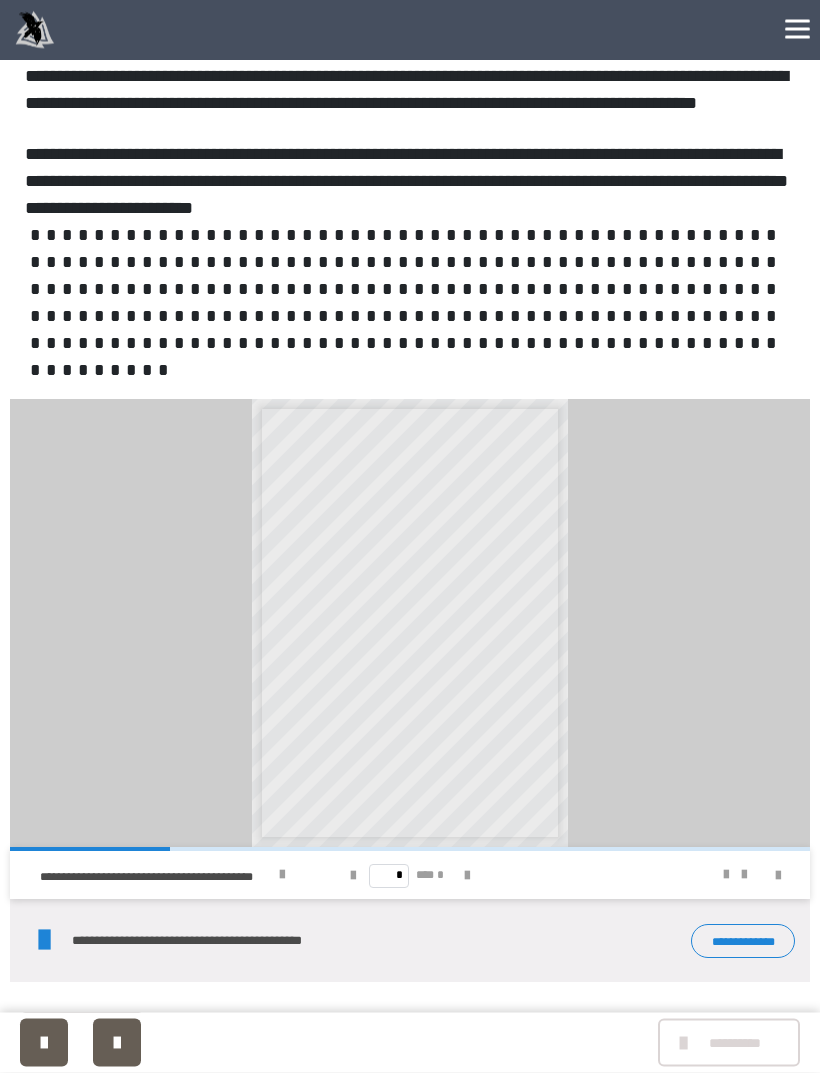 scroll, scrollTop: 2634, scrollLeft: 0, axis: vertical 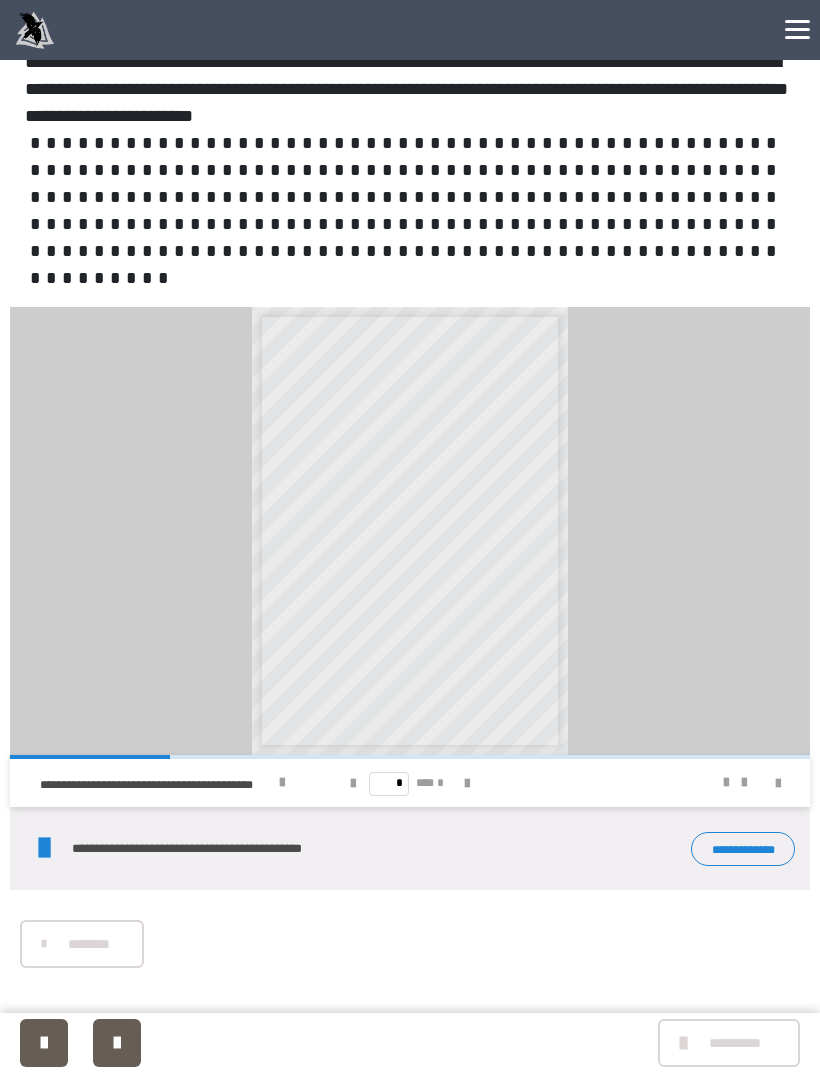 click at bounding box center [282, 783] 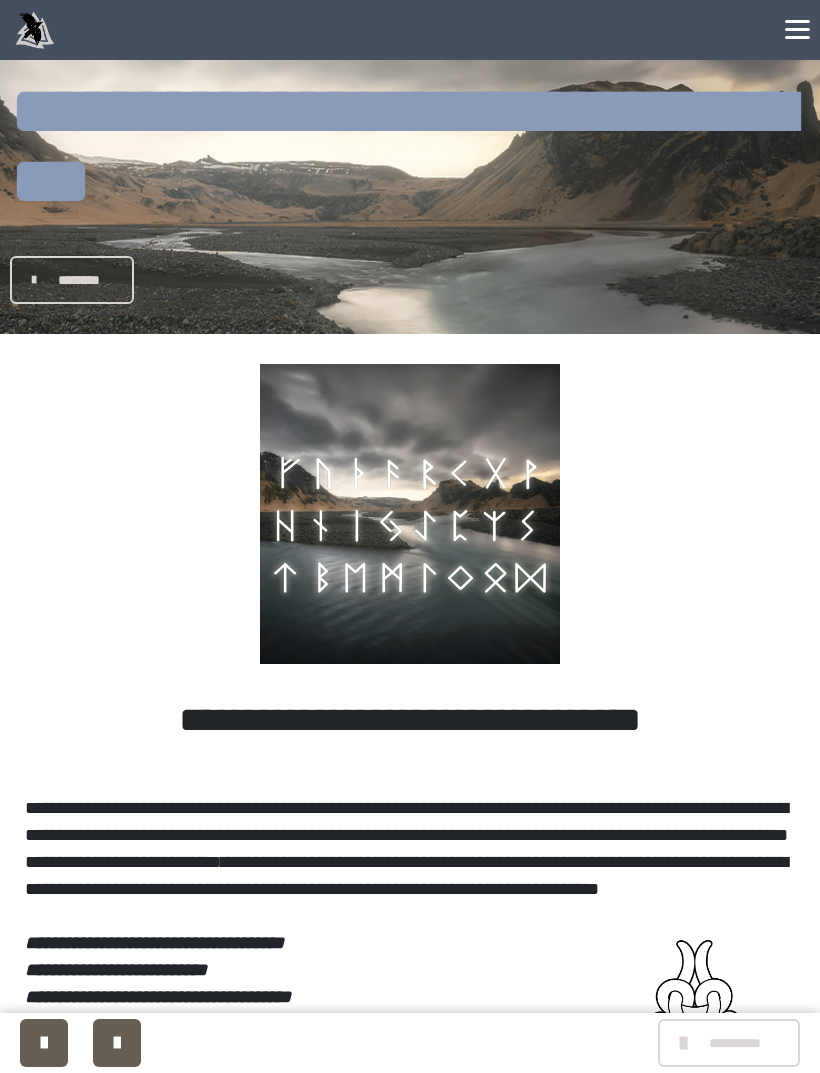 scroll, scrollTop: 0, scrollLeft: 0, axis: both 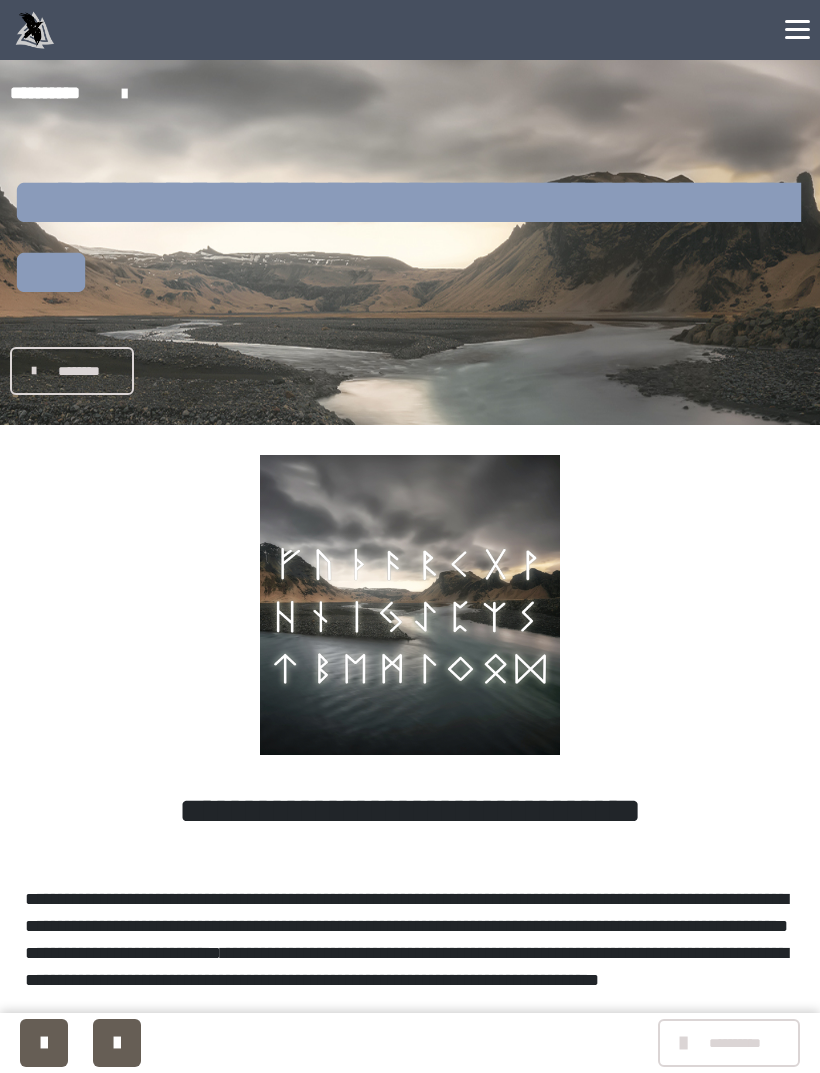 click on "********" at bounding box center [79, 371] 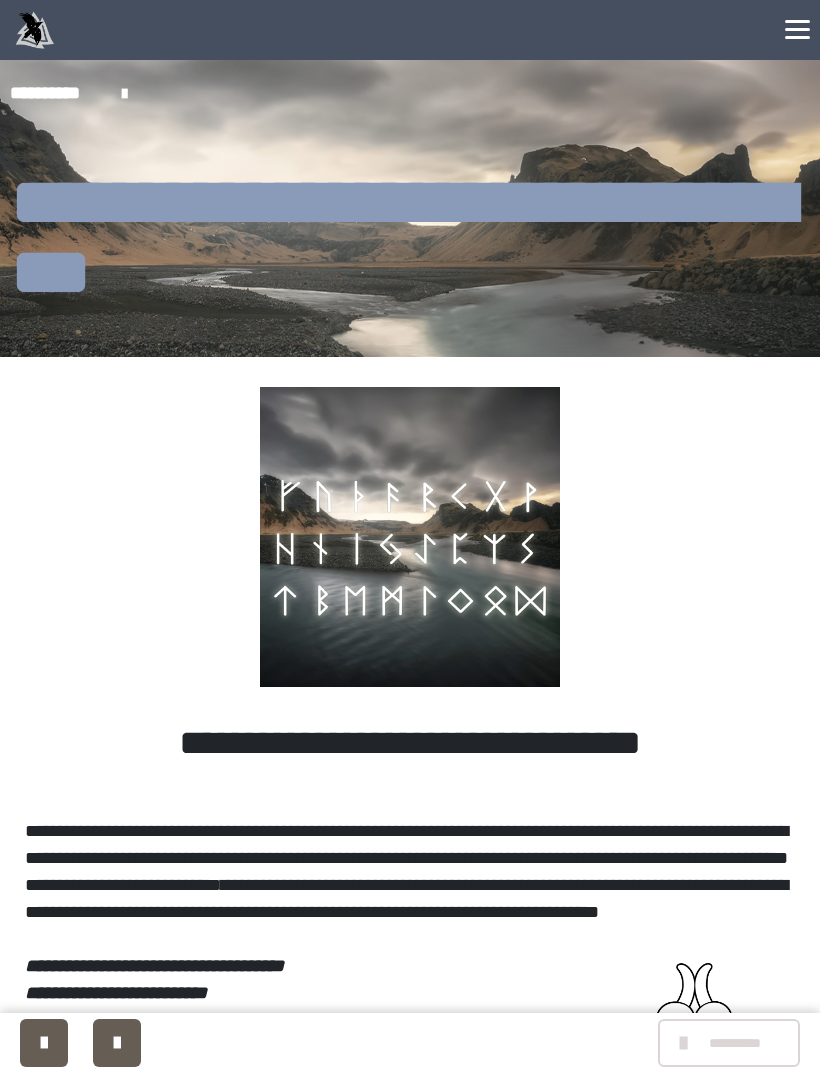click at bounding box center (117, 1043) 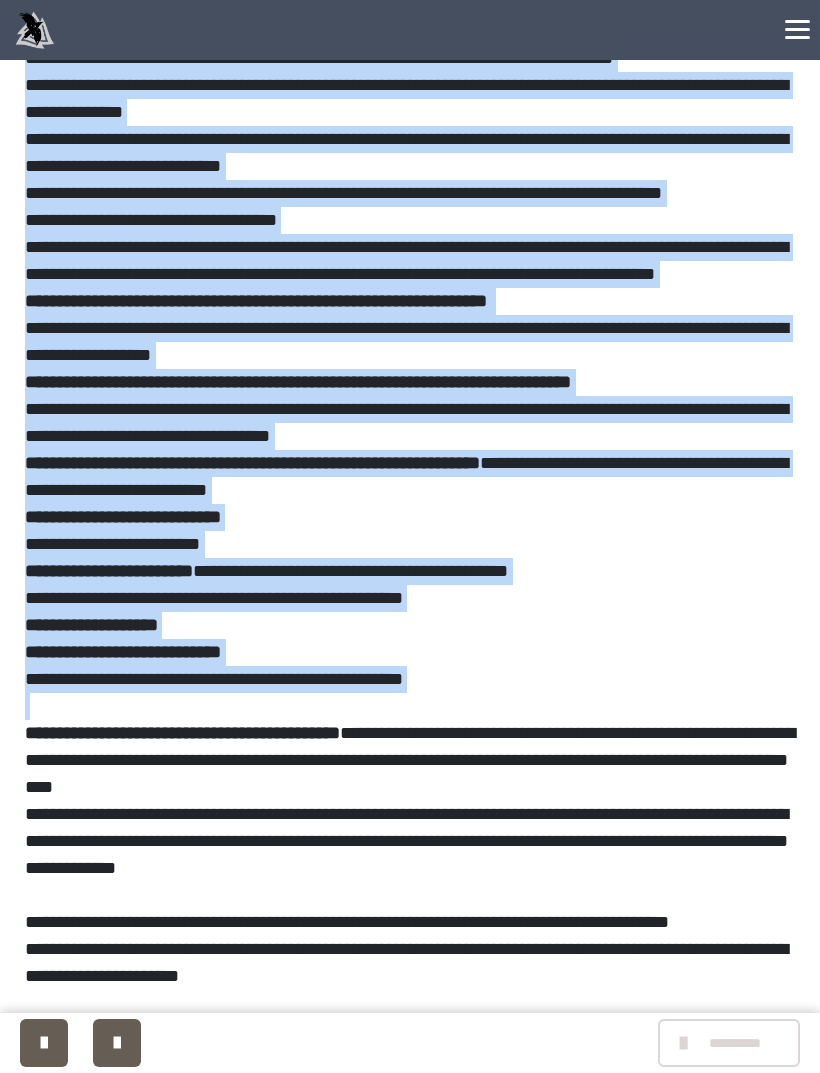 scroll, scrollTop: 1489, scrollLeft: 0, axis: vertical 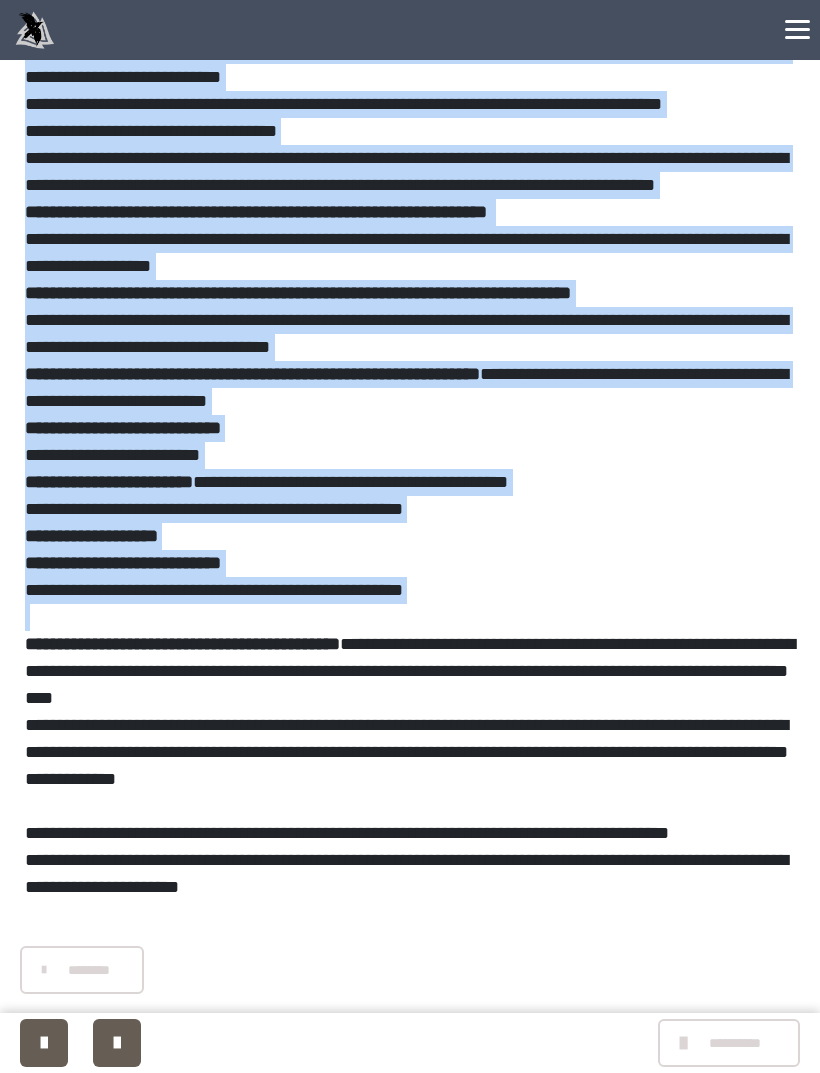 click at bounding box center (44, 1043) 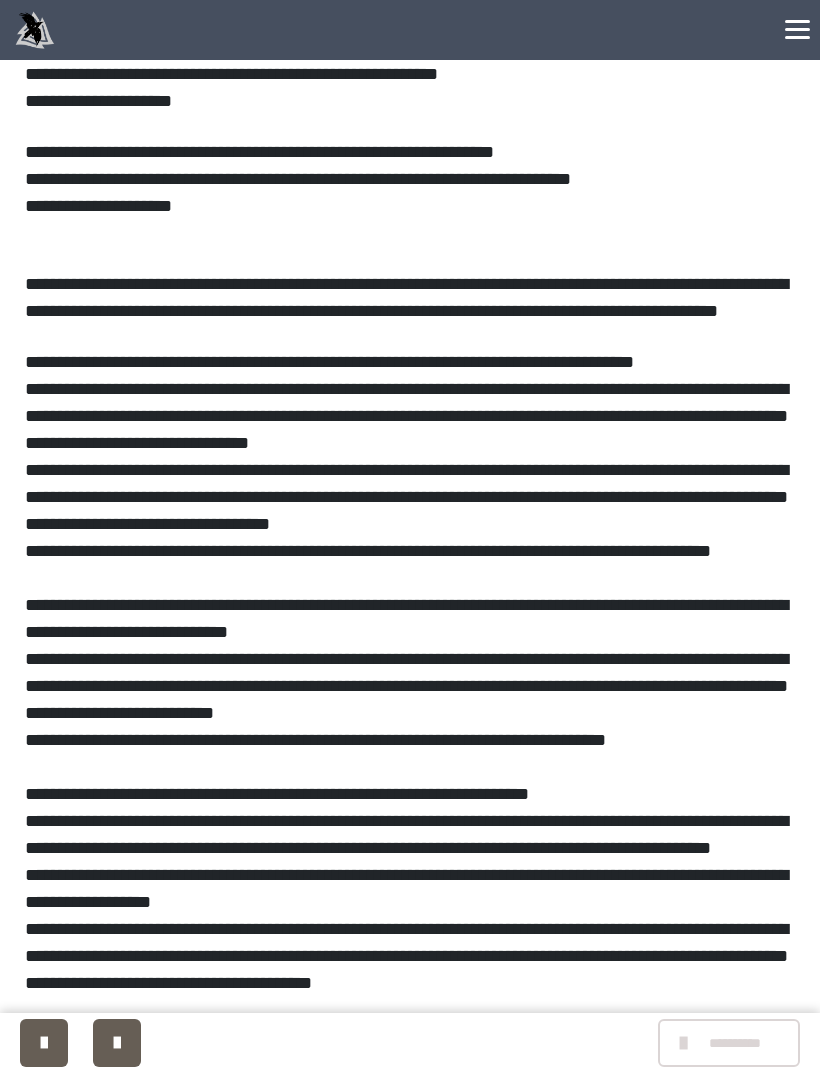 scroll, scrollTop: 2498, scrollLeft: 0, axis: vertical 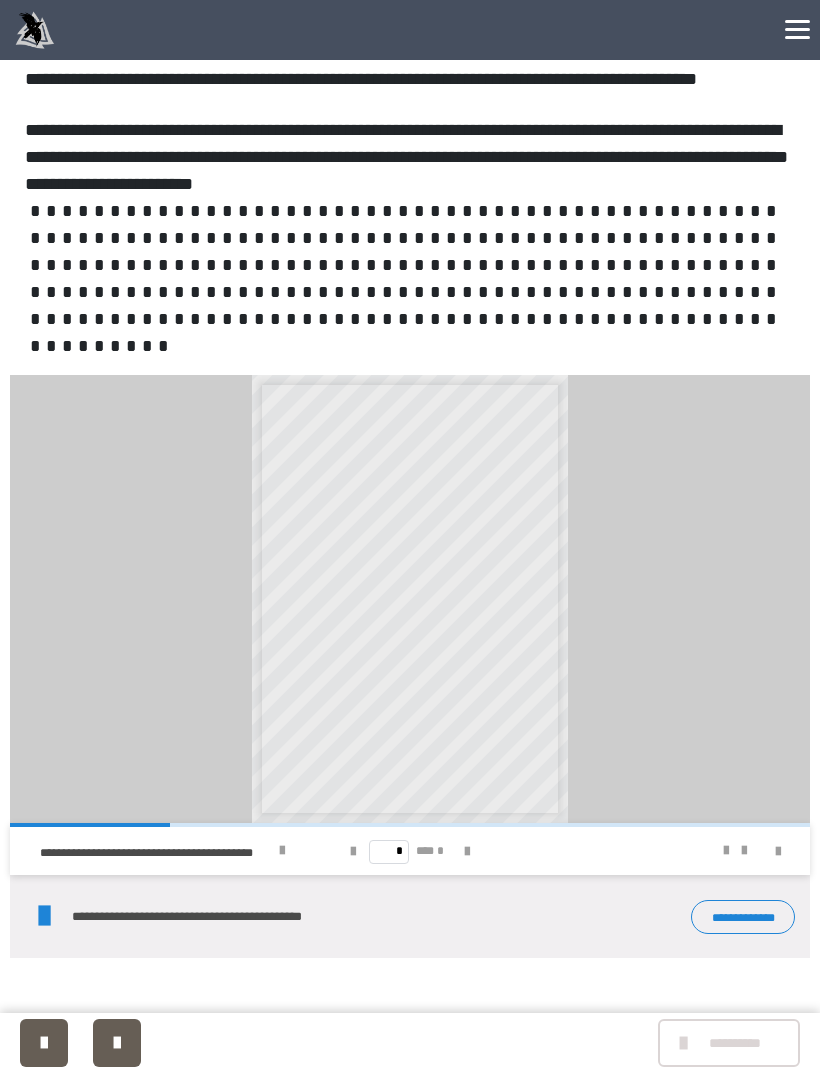 click on "**********" at bounding box center (743, 917) 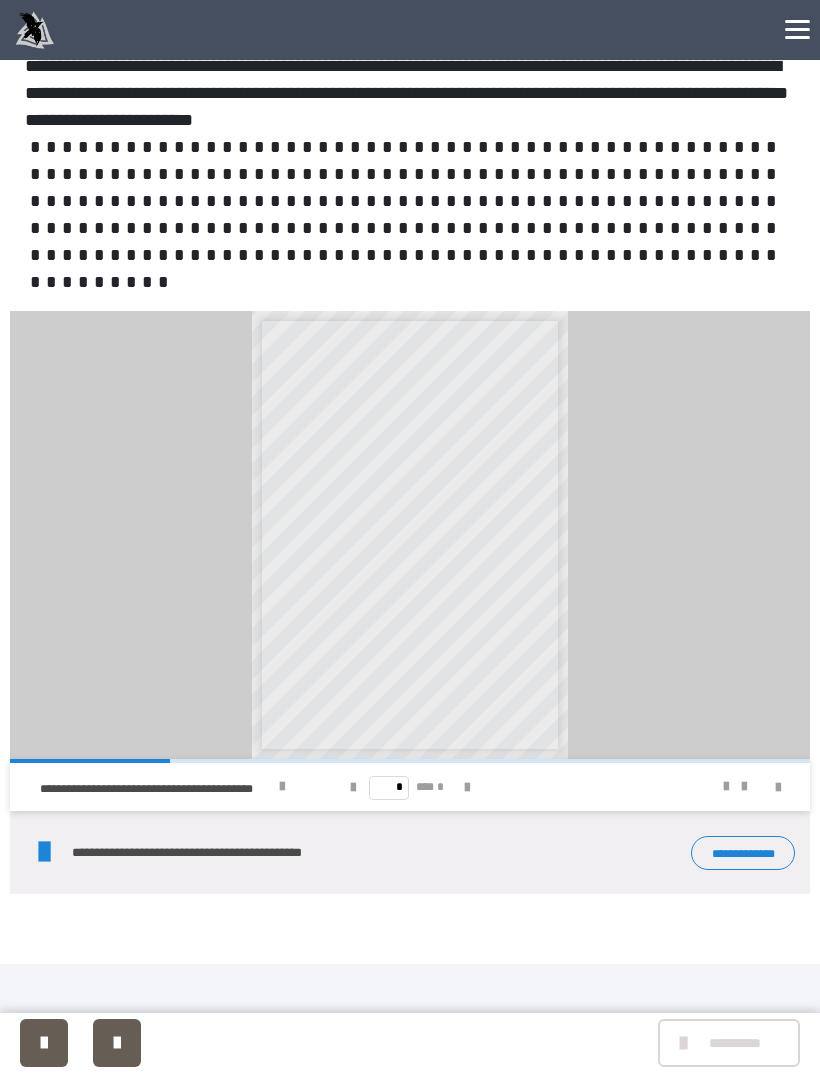 click at bounding box center [117, 1043] 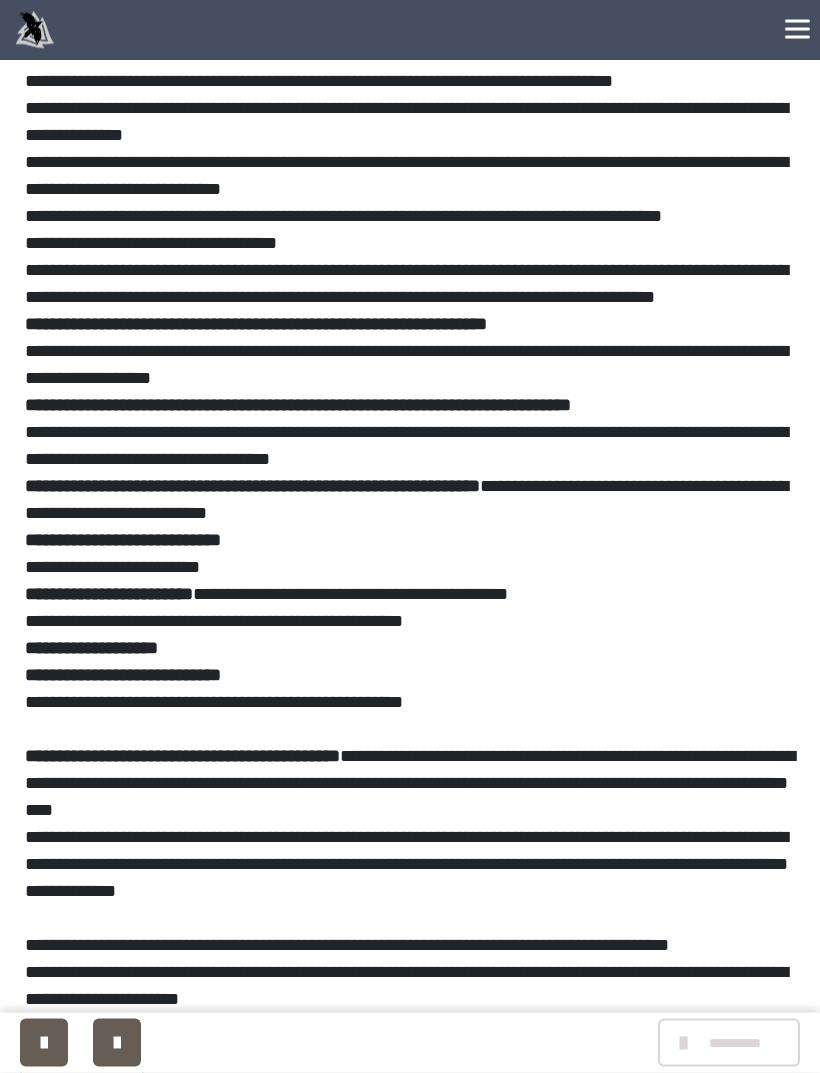 scroll, scrollTop: 1314, scrollLeft: 0, axis: vertical 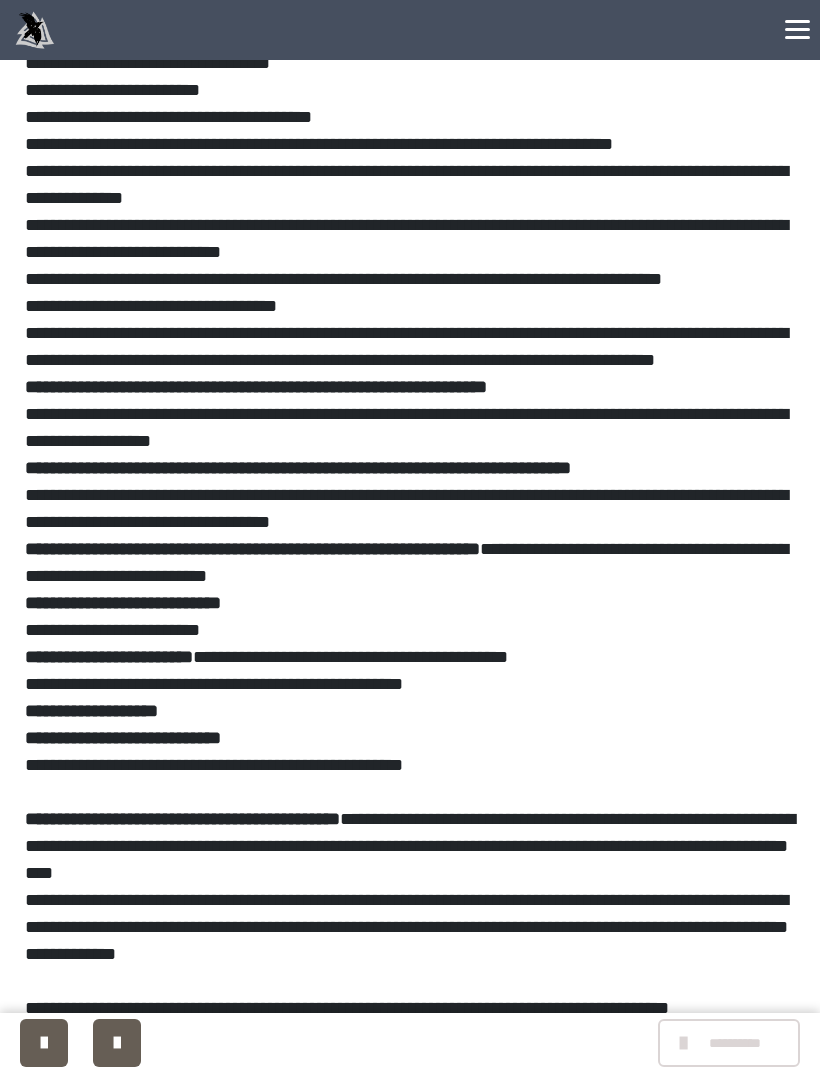 click at bounding box center (44, 1043) 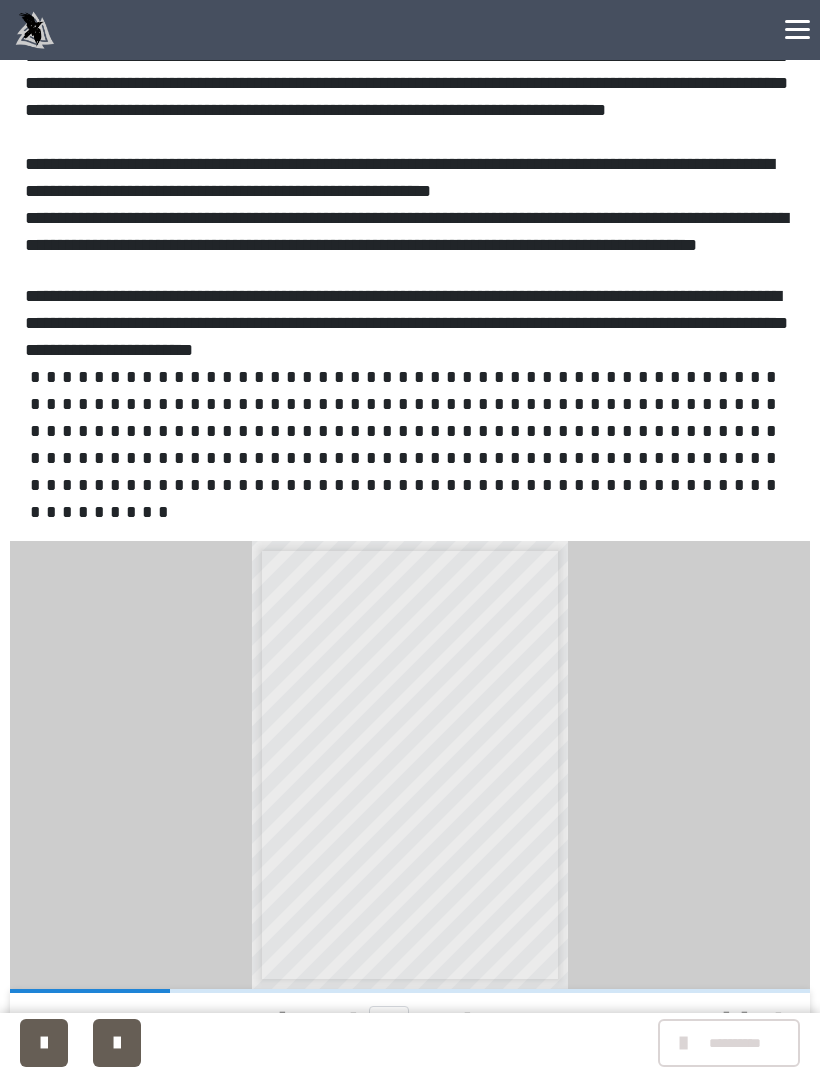 scroll, scrollTop: 2498, scrollLeft: 0, axis: vertical 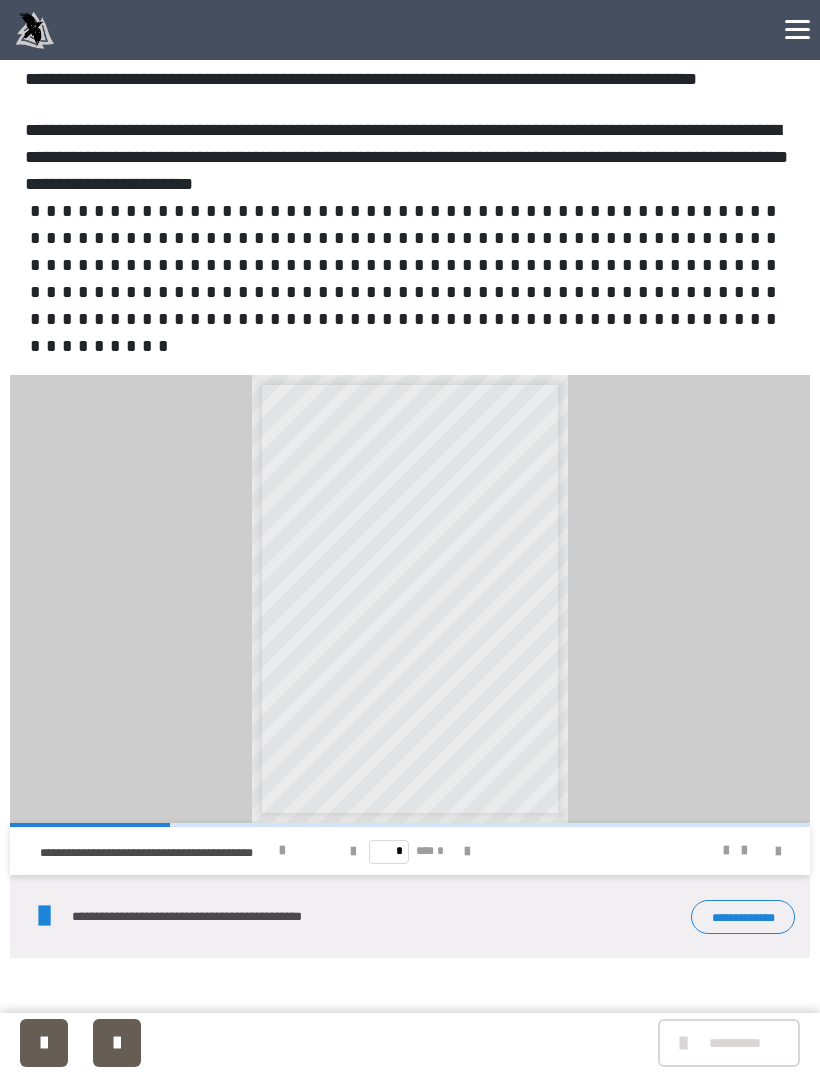 click at bounding box center (44, 1043) 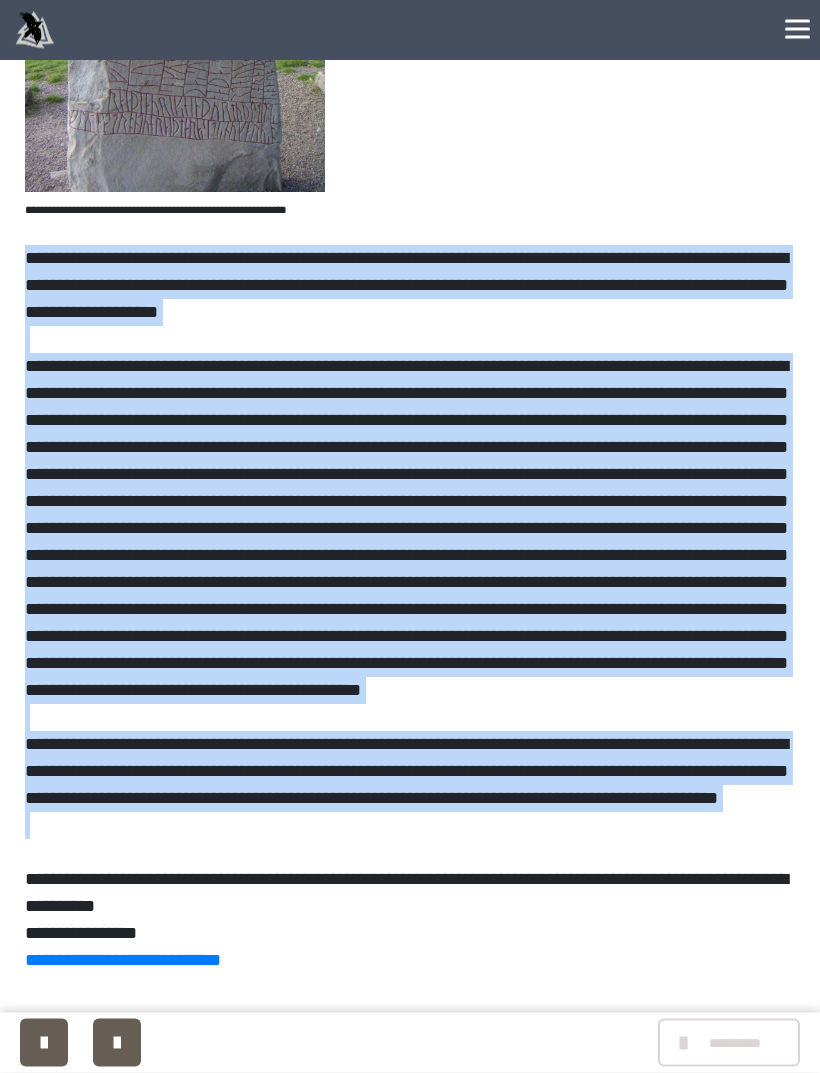 scroll, scrollTop: 4059, scrollLeft: 0, axis: vertical 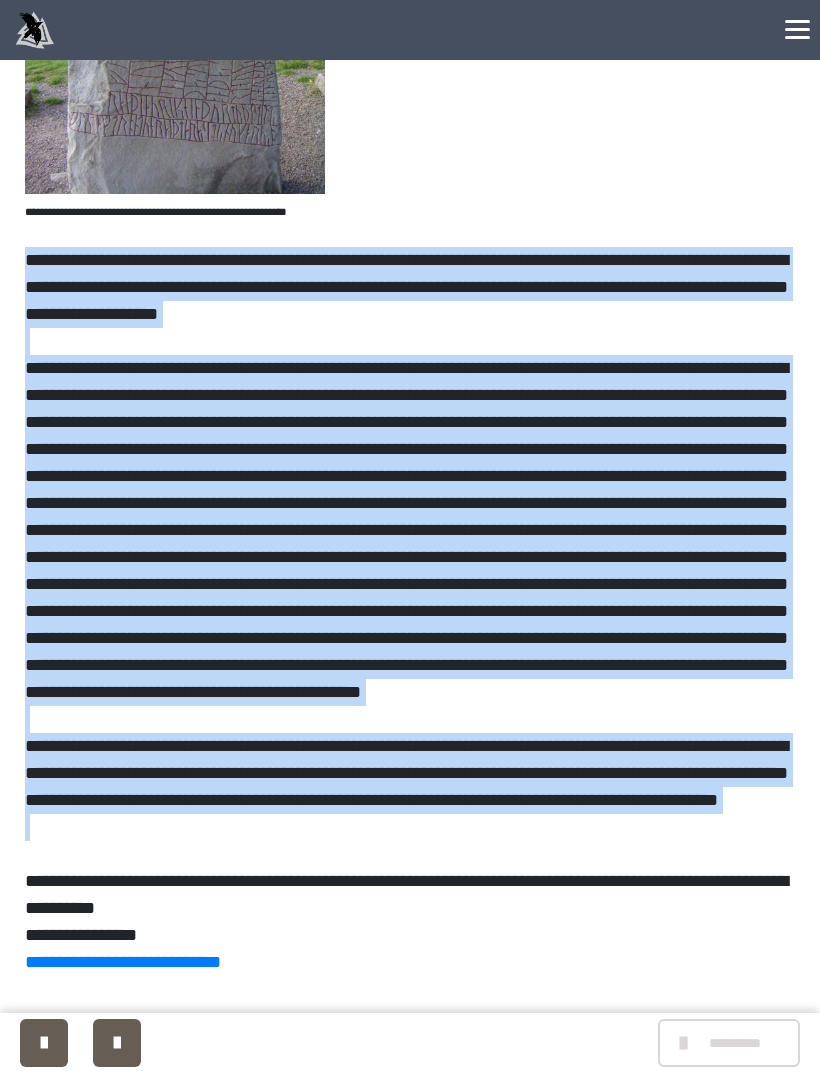click at bounding box center (410, -6) 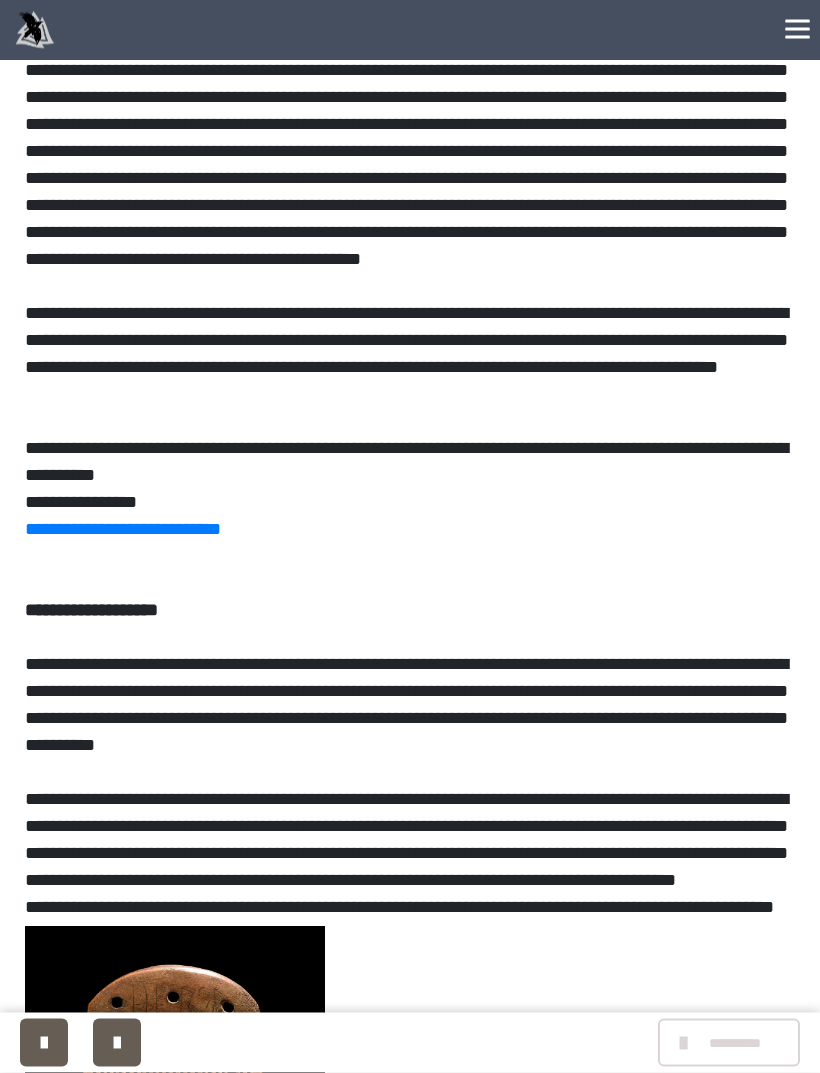 scroll, scrollTop: 4492, scrollLeft: 0, axis: vertical 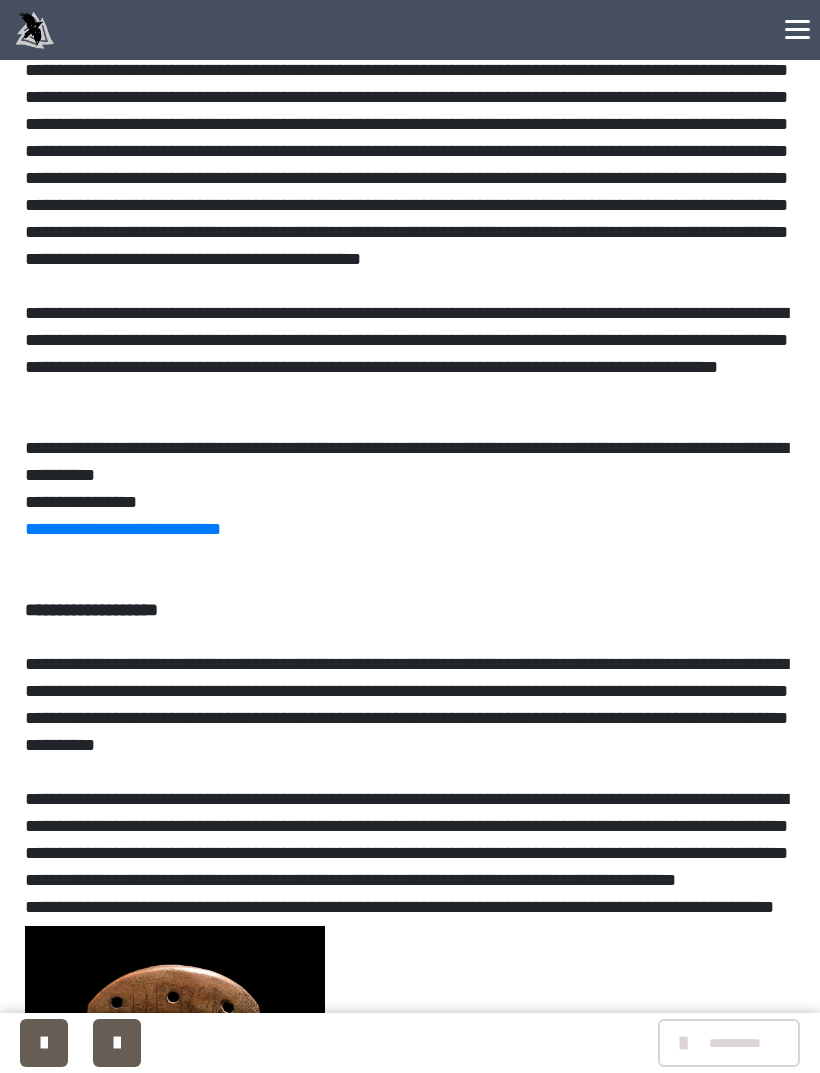click at bounding box center (117, 1043) 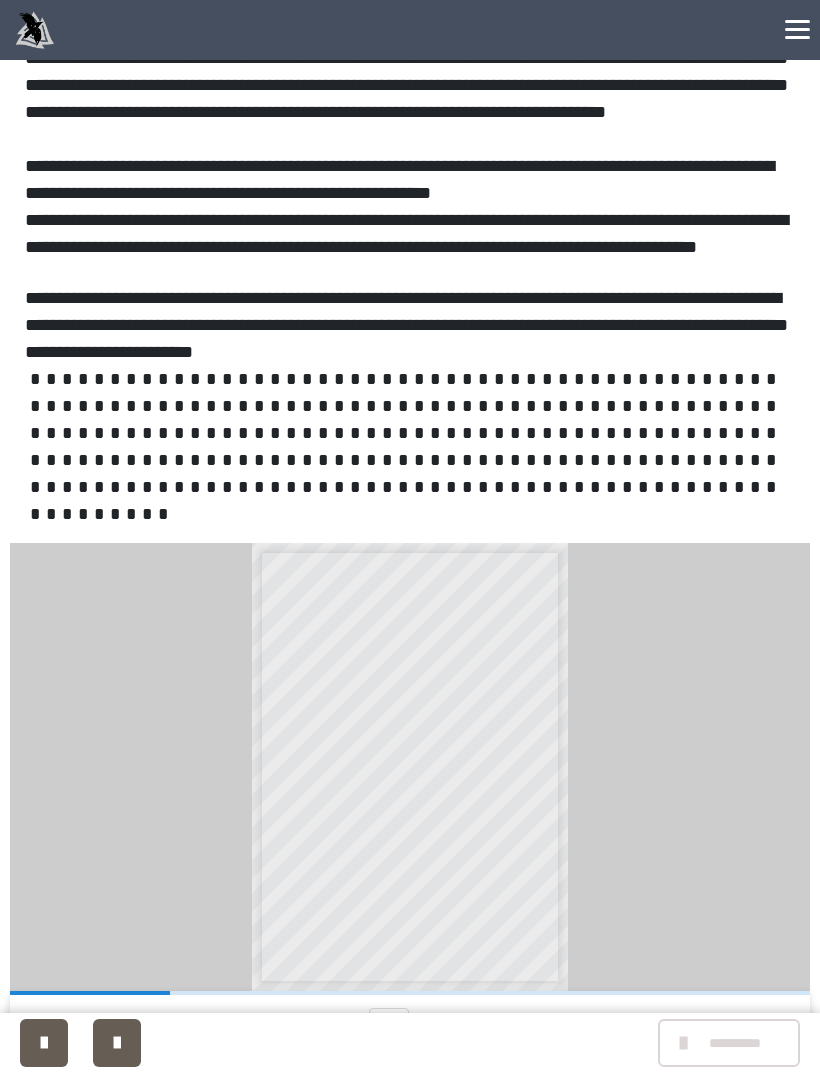 scroll, scrollTop: 2498, scrollLeft: 0, axis: vertical 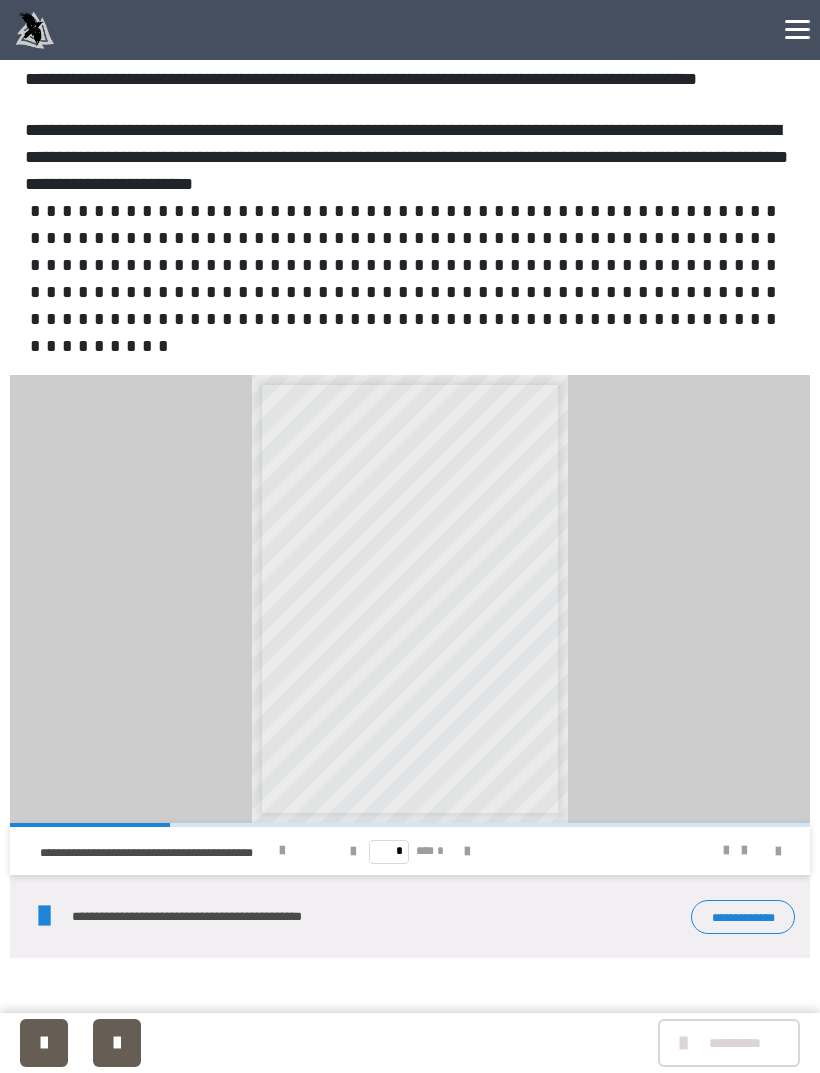click at bounding box center (117, 1043) 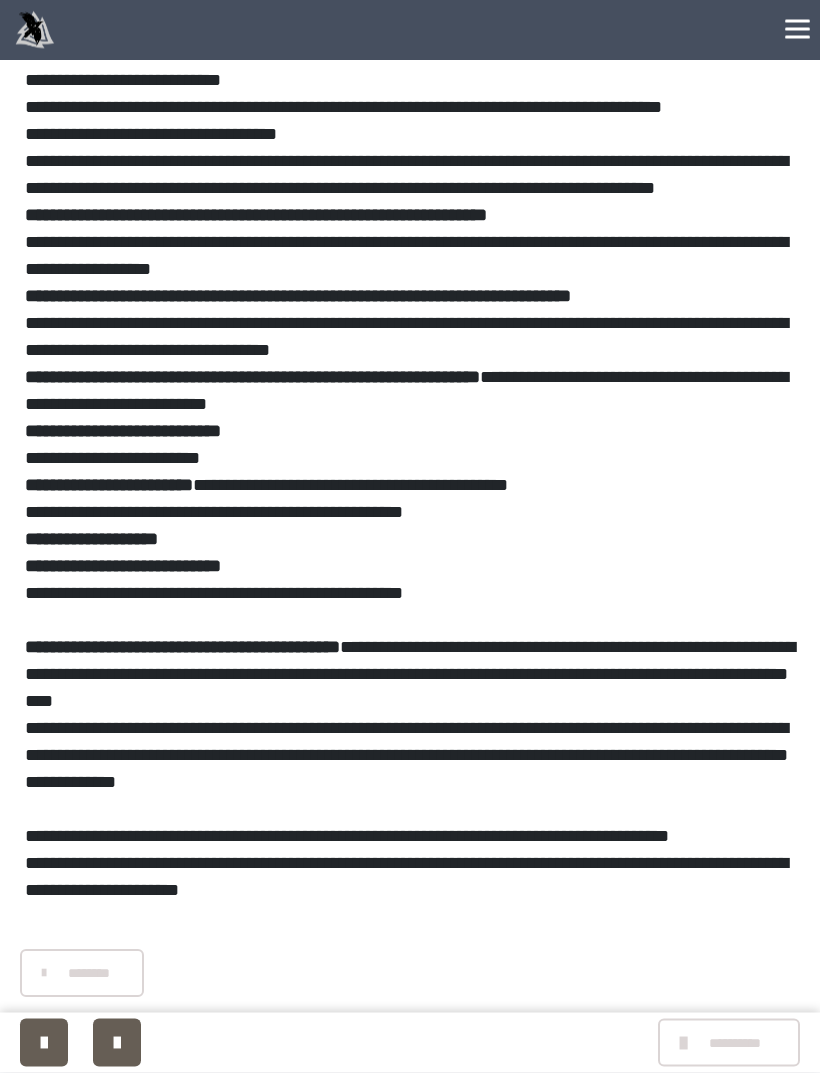 scroll, scrollTop: 1489, scrollLeft: 0, axis: vertical 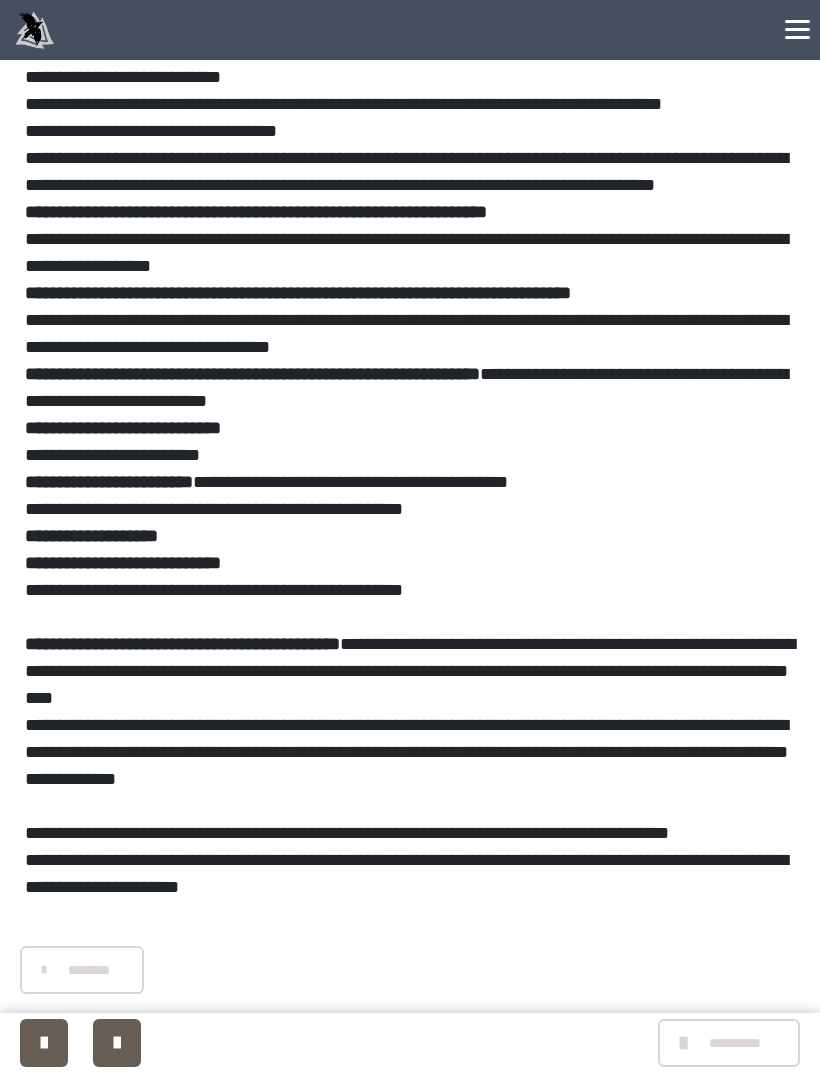 click on "********" at bounding box center [82, 970] 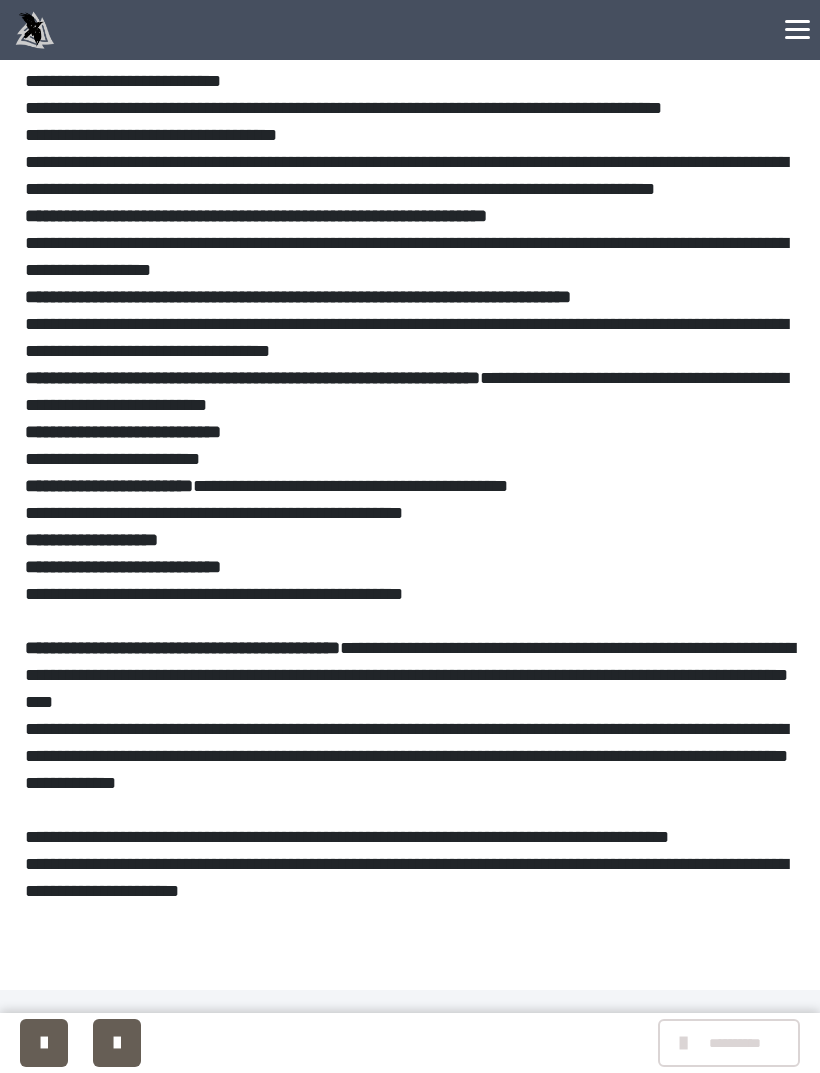 scroll, scrollTop: 1353, scrollLeft: 0, axis: vertical 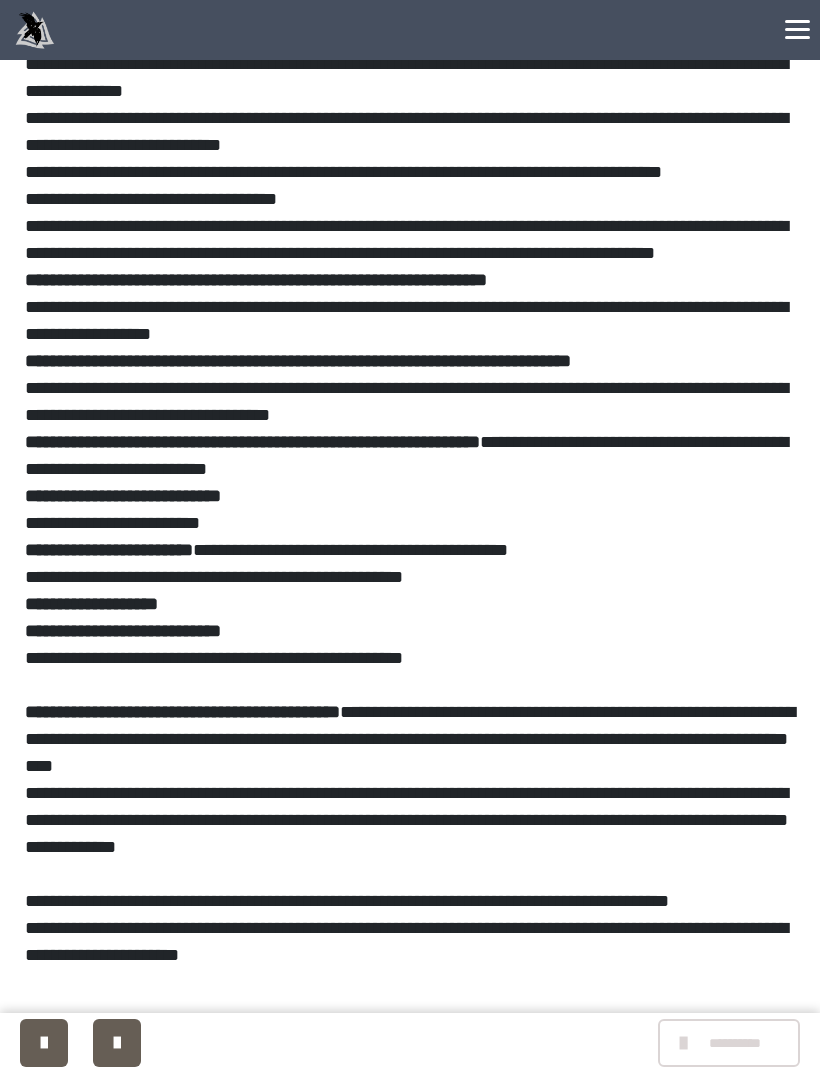 click at bounding box center (117, 1043) 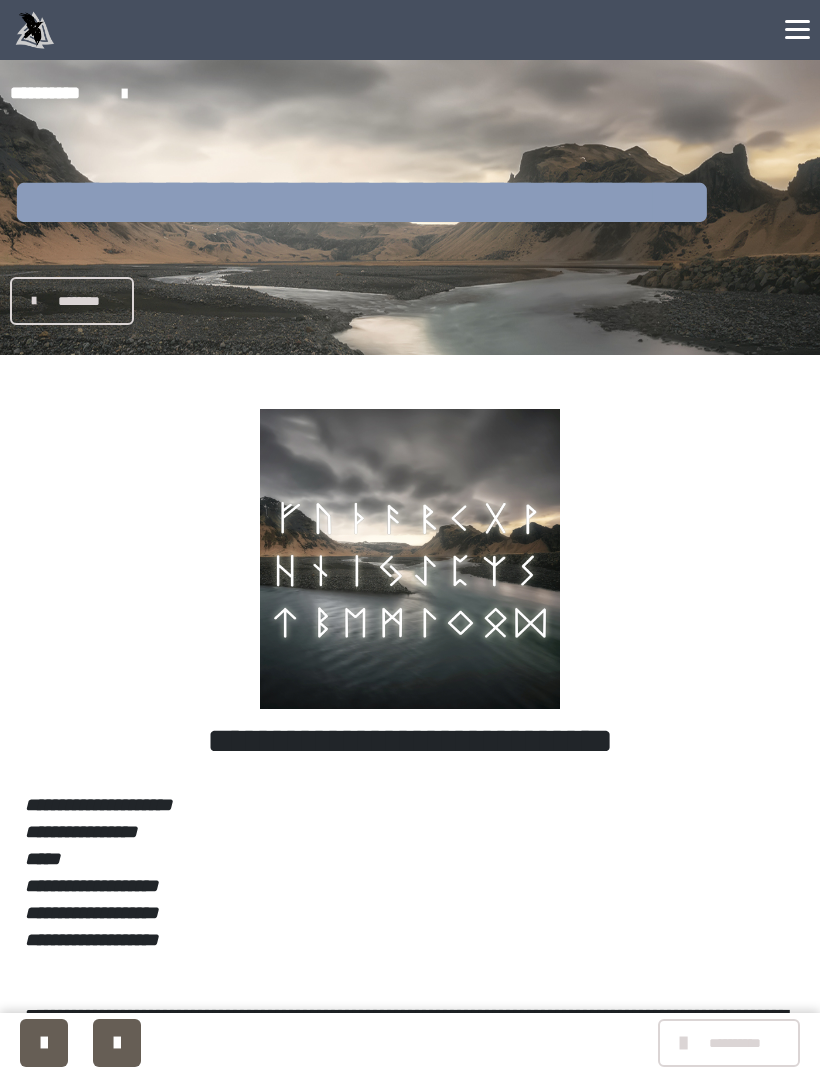 click at bounding box center [44, 1043] 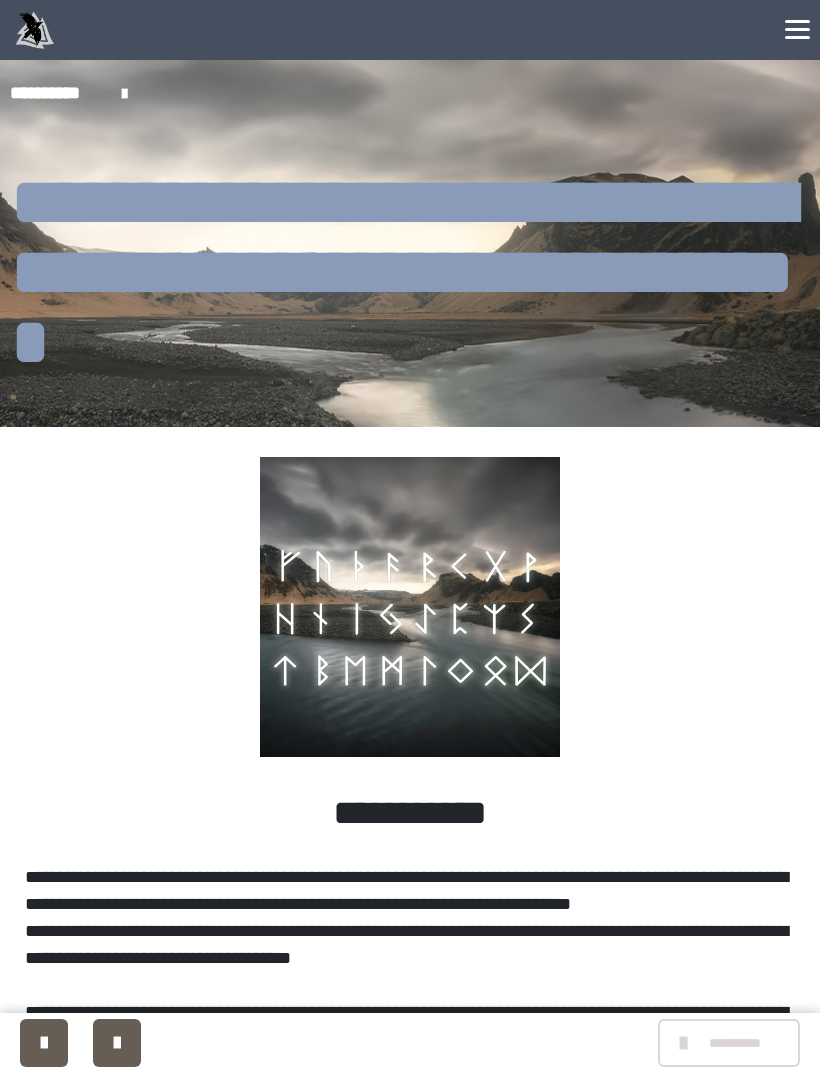 click at bounding box center (44, 1043) 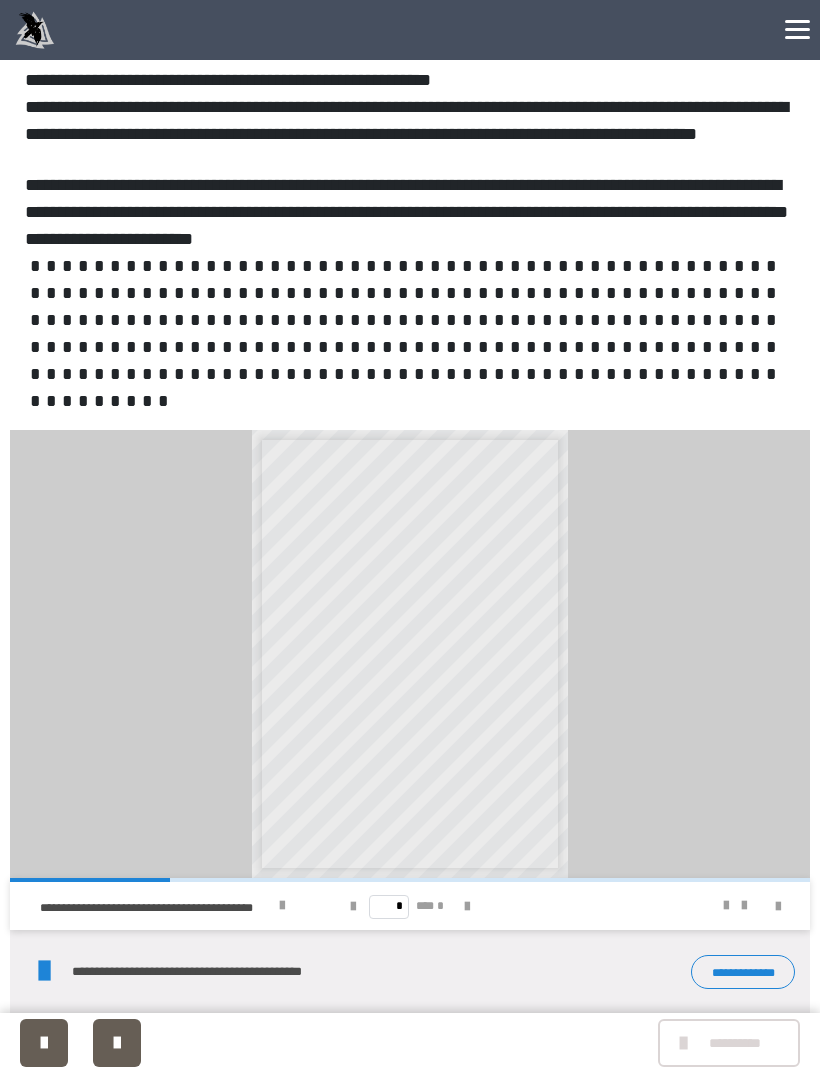 scroll, scrollTop: 2498, scrollLeft: 0, axis: vertical 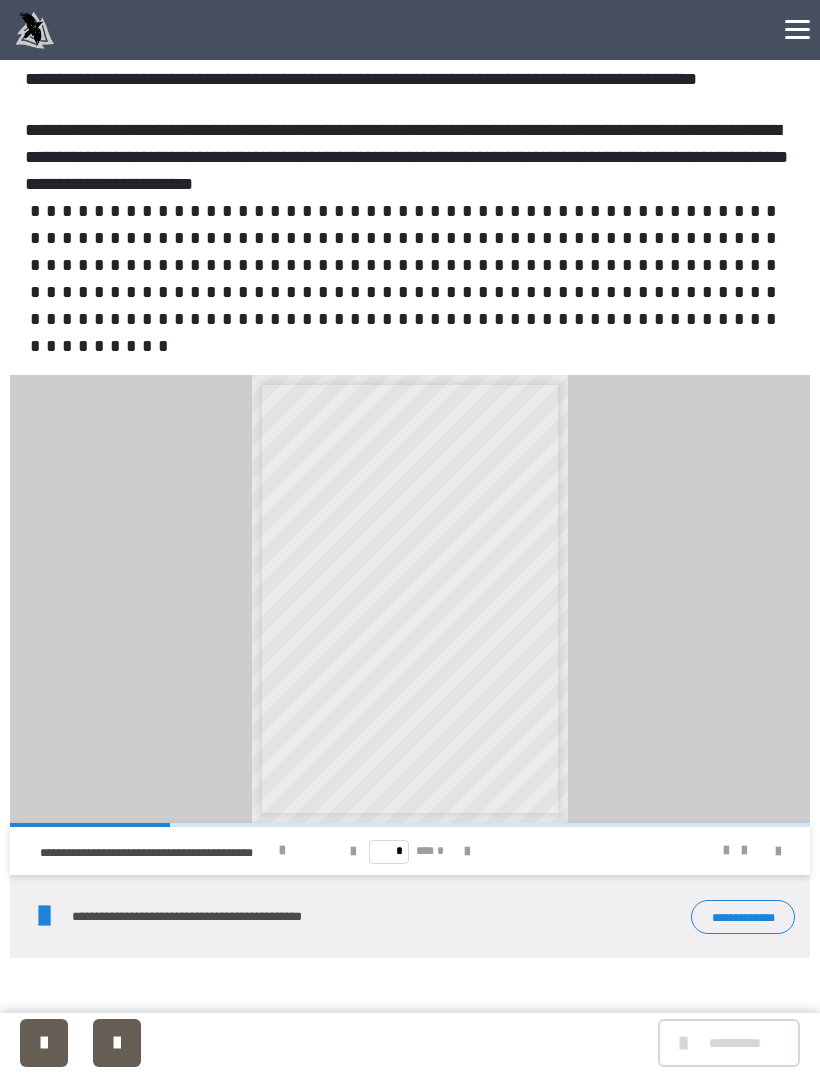 click at bounding box center (44, 1043) 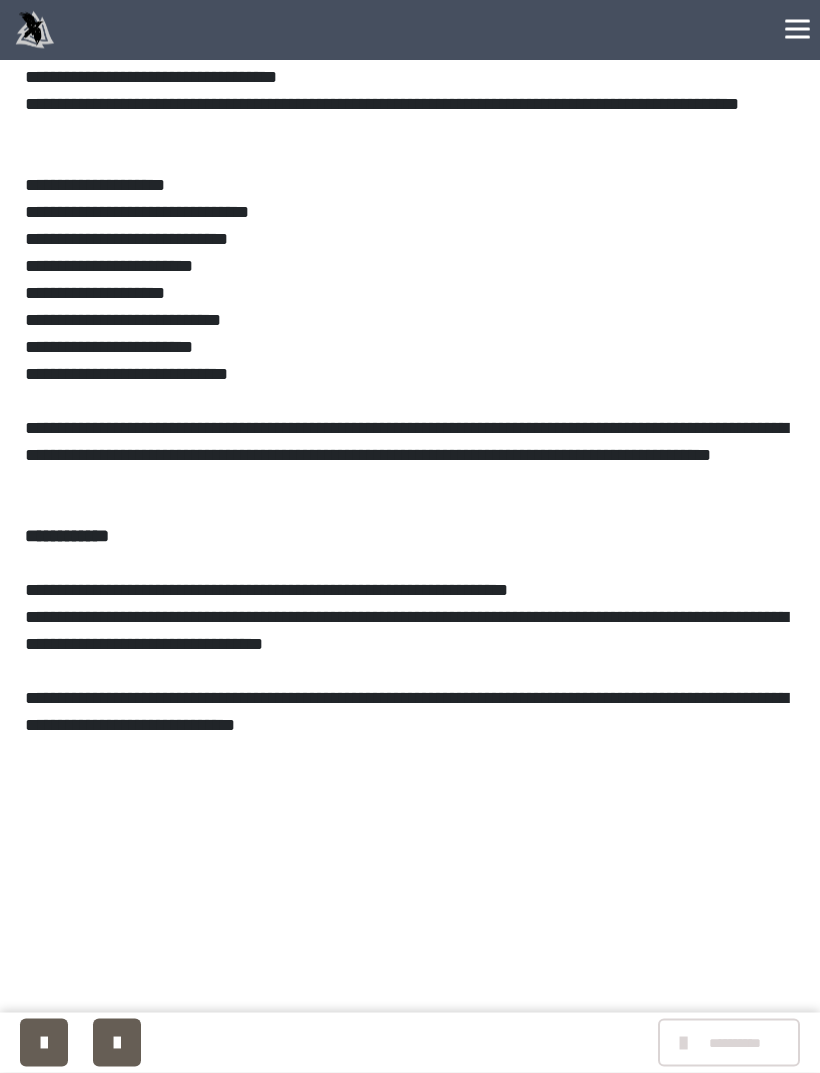scroll, scrollTop: 9456, scrollLeft: 0, axis: vertical 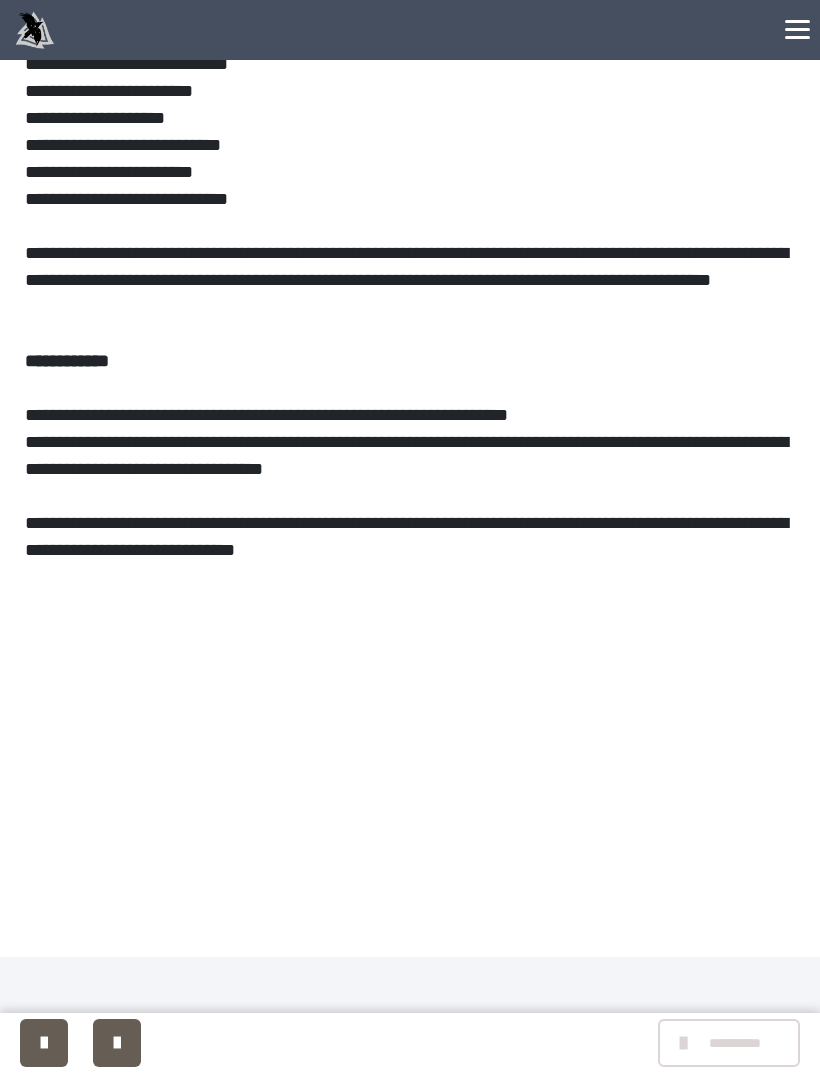 click at bounding box center (117, 1043) 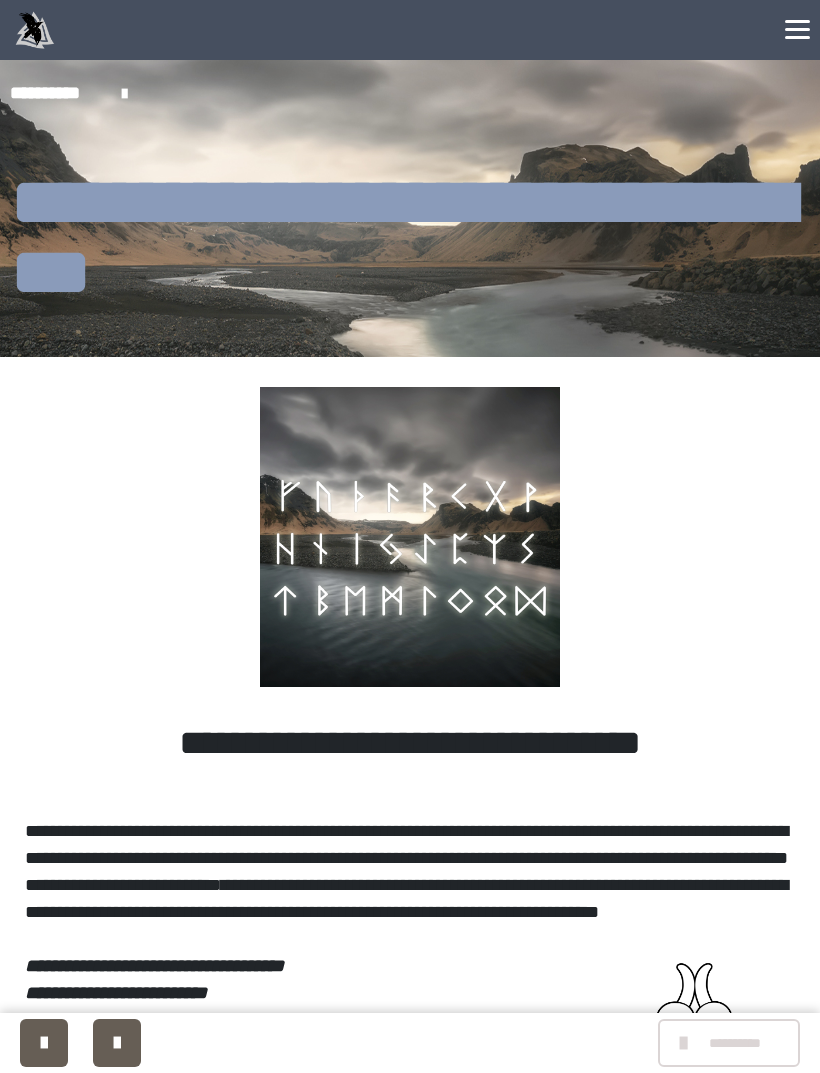 click at bounding box center [117, 1043] 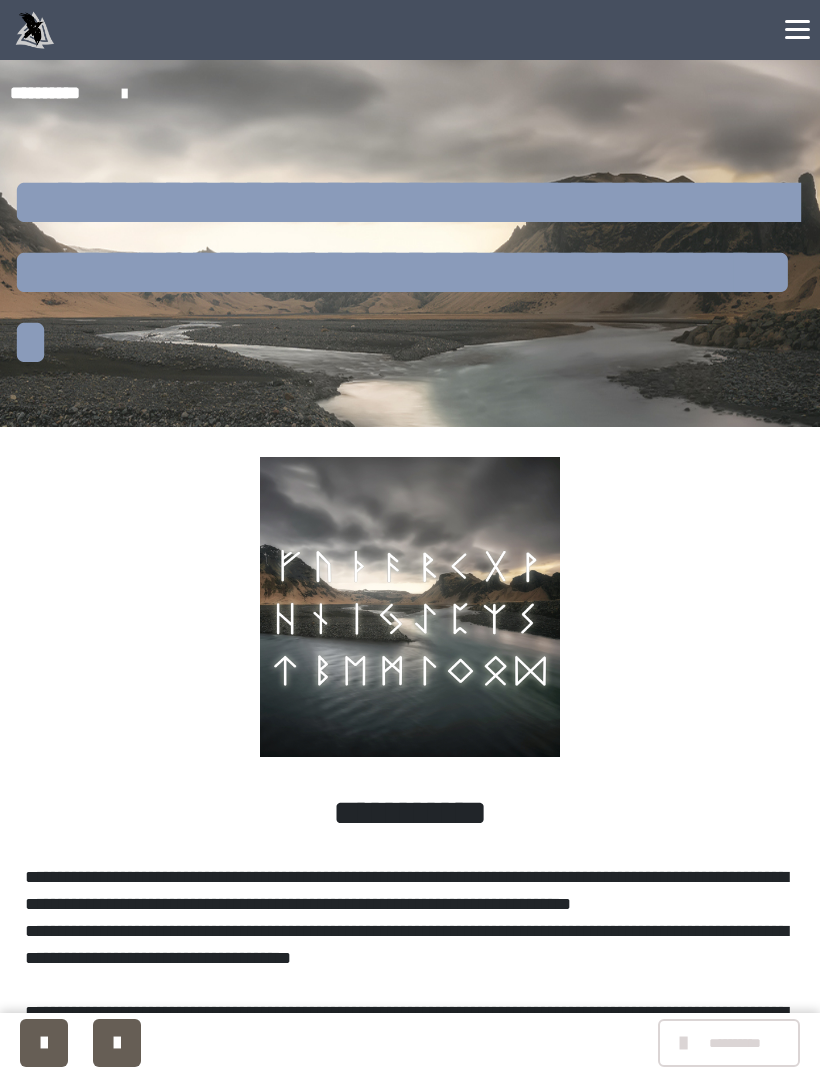 click at bounding box center [117, 1043] 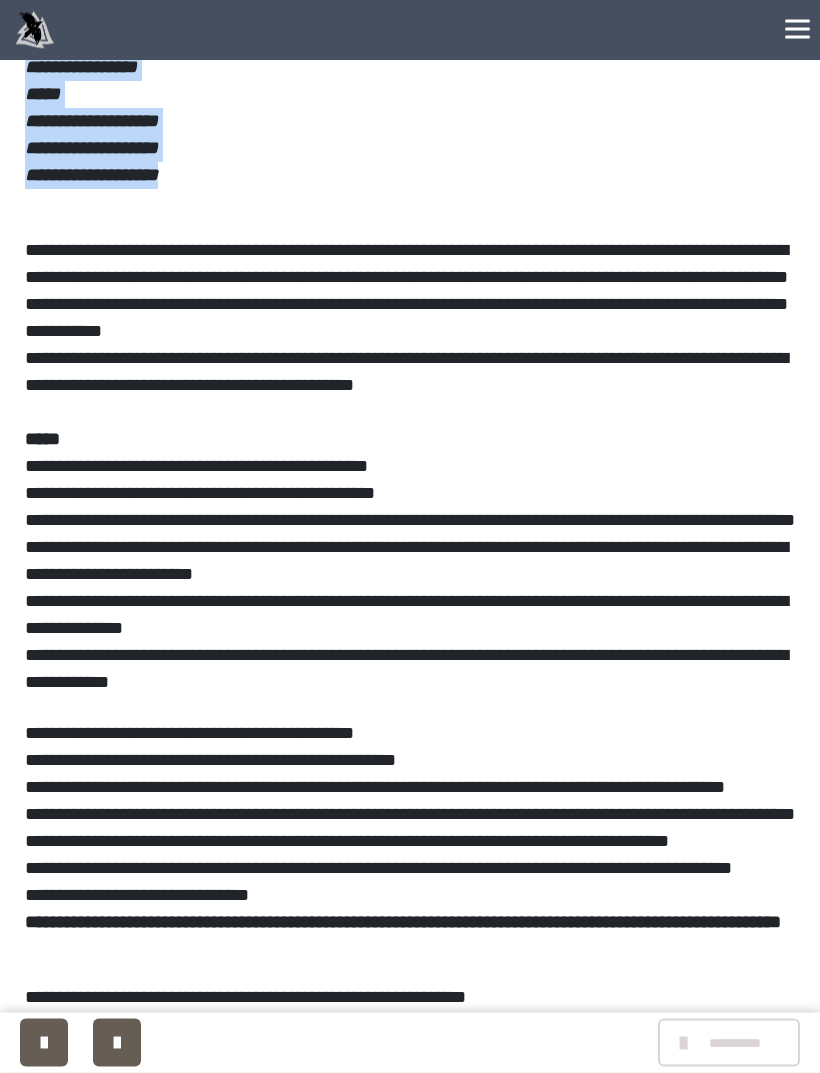 scroll, scrollTop: 766, scrollLeft: 0, axis: vertical 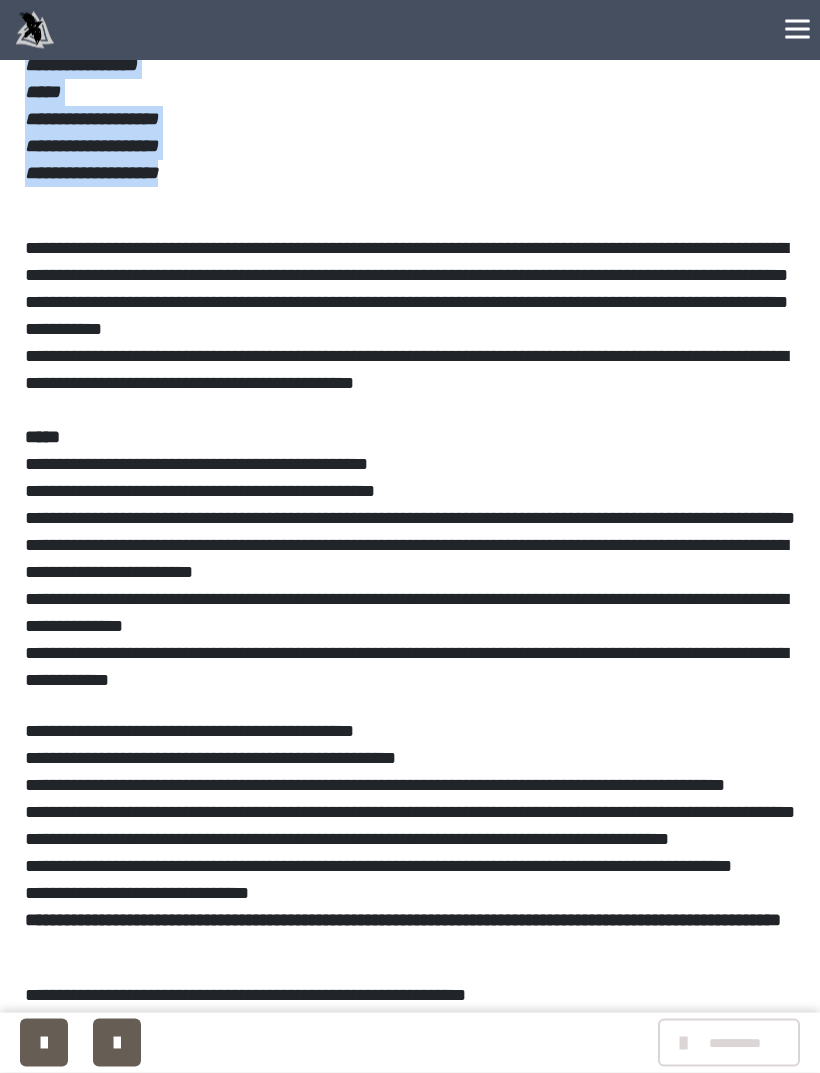 click on "*****" at bounding box center [42, 438] 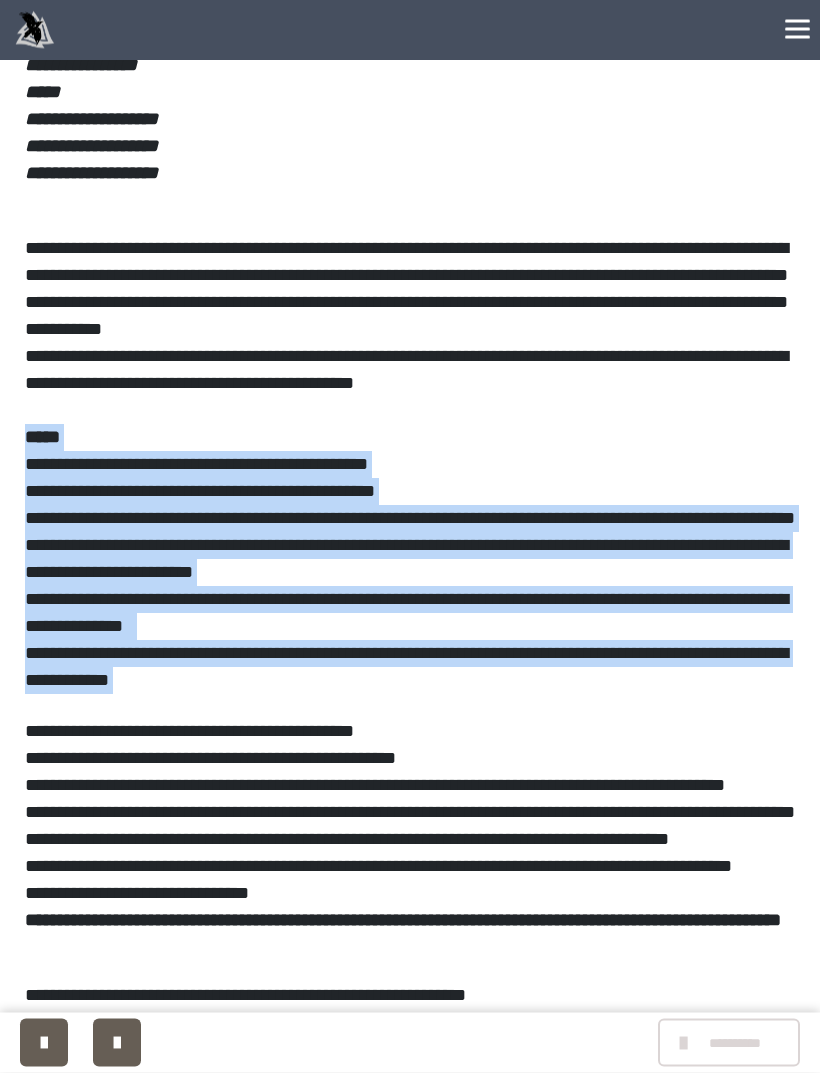 copy on "**********" 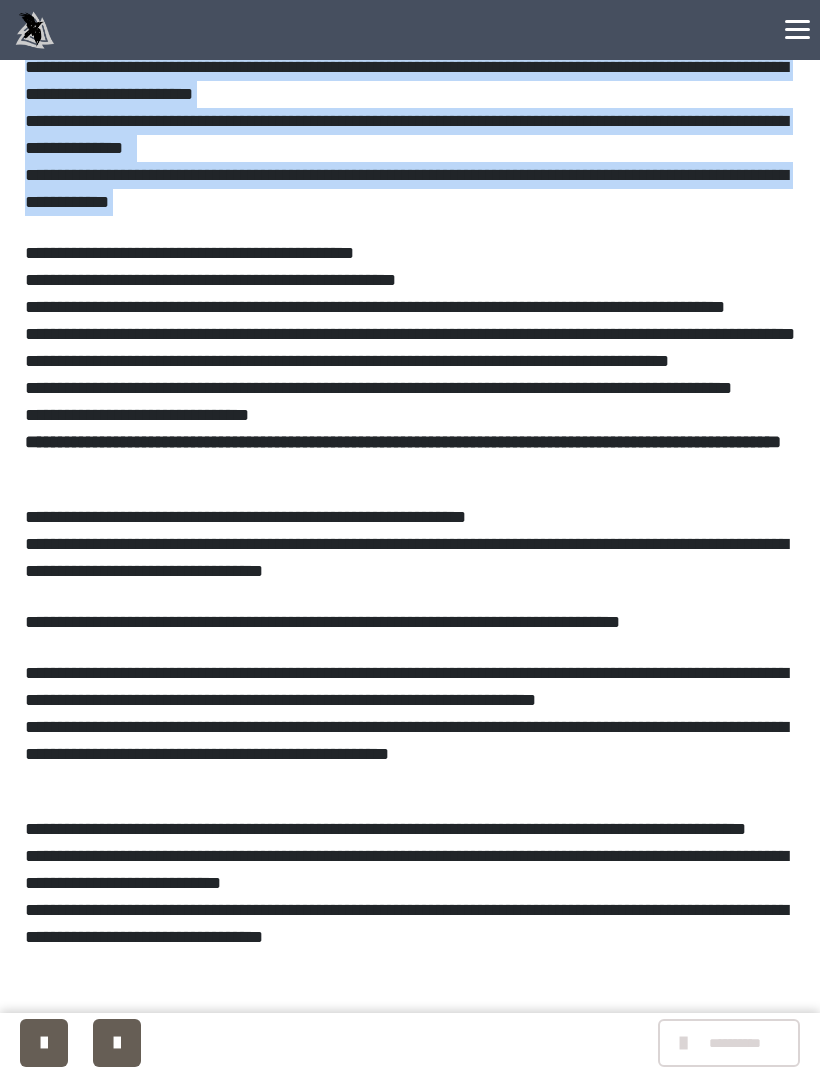 scroll, scrollTop: 1341, scrollLeft: 0, axis: vertical 